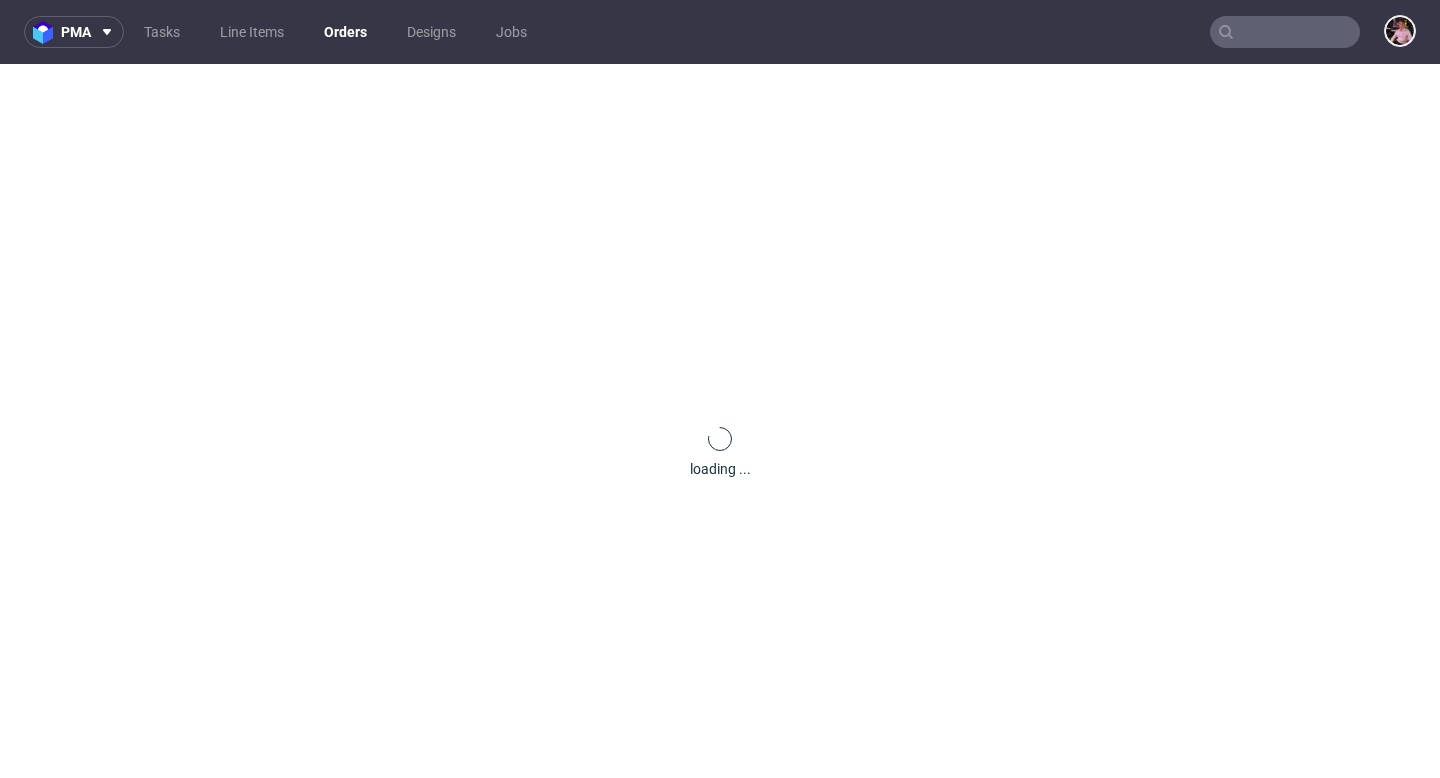 scroll, scrollTop: 0, scrollLeft: 0, axis: both 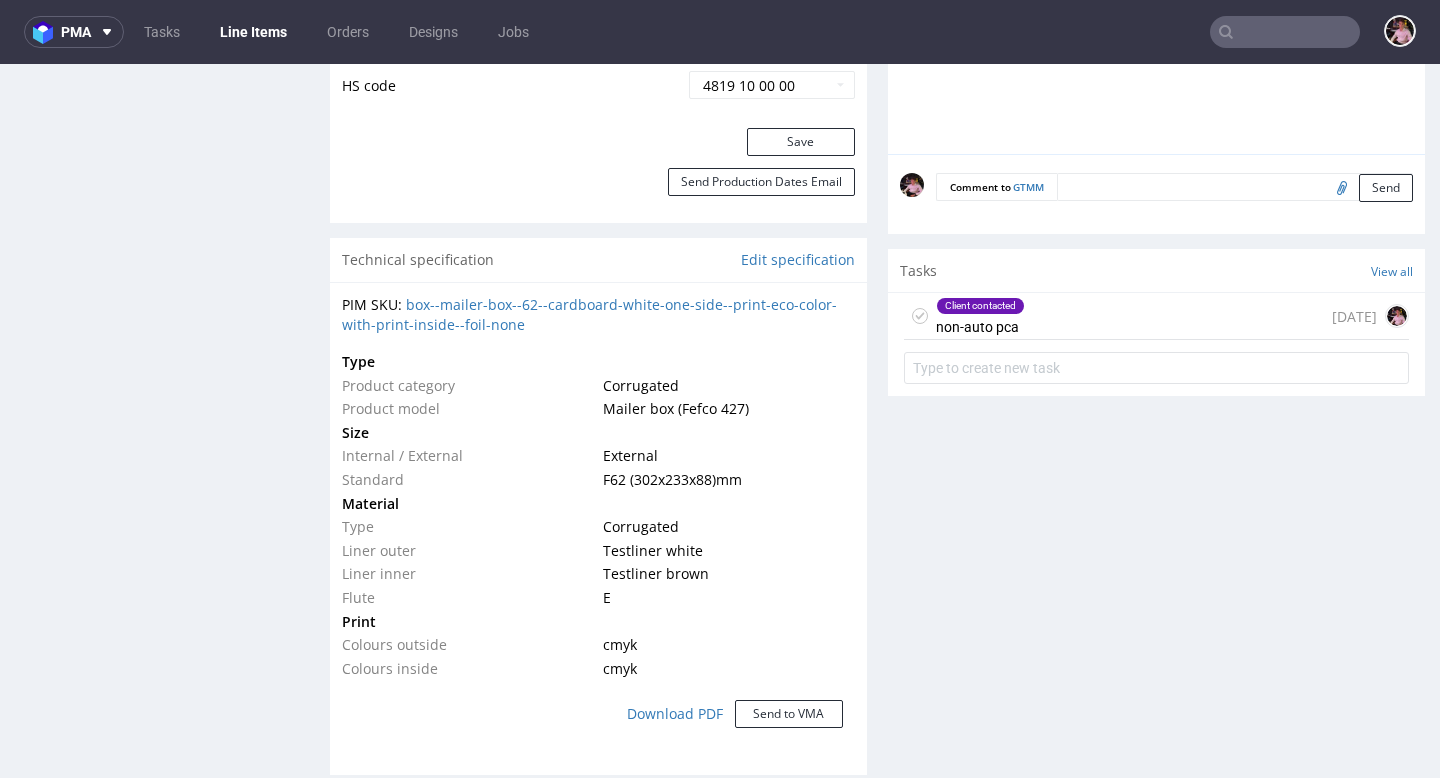 click on "Client contacted non-auto pca 7 days ago" at bounding box center [1156, 316] 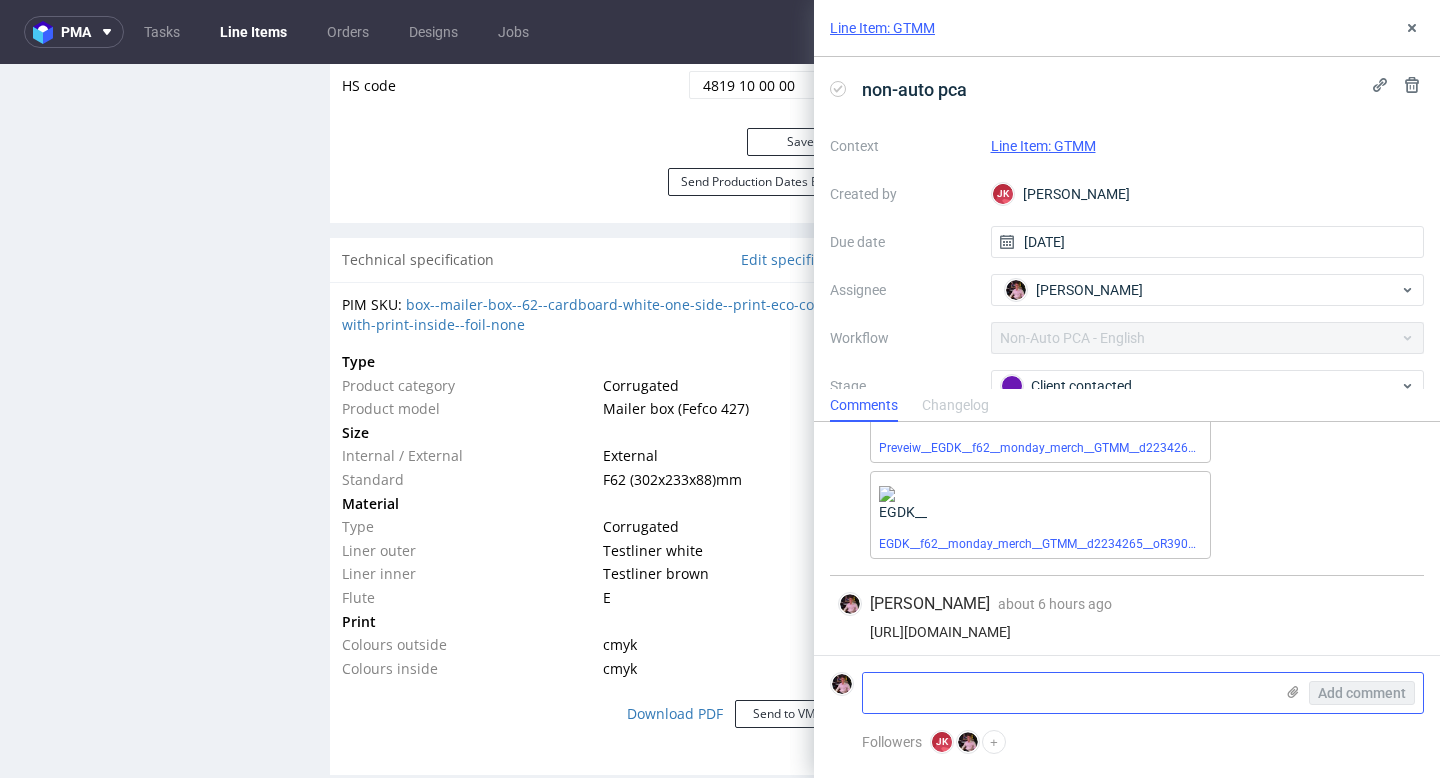 scroll, scrollTop: 288, scrollLeft: 0, axis: vertical 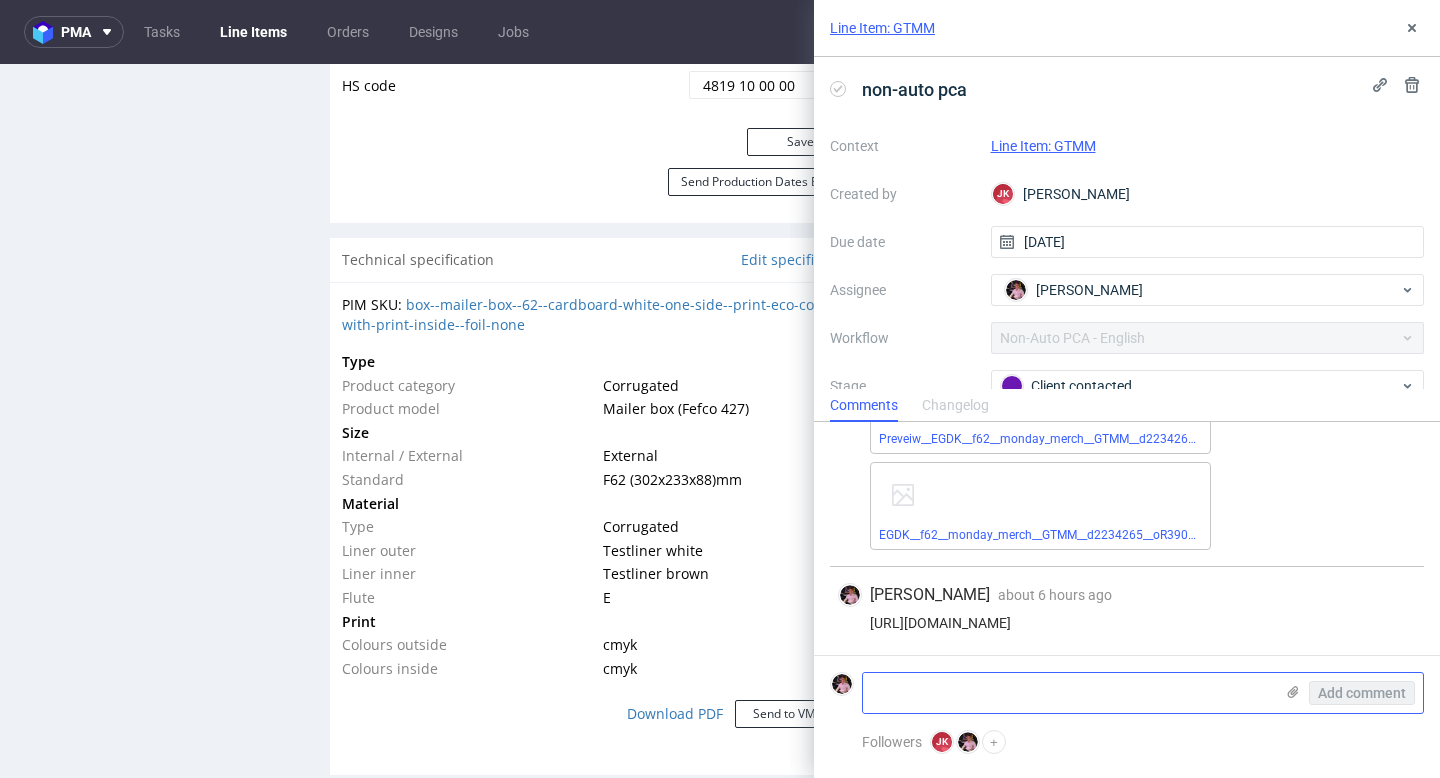 click at bounding box center (1068, 693) 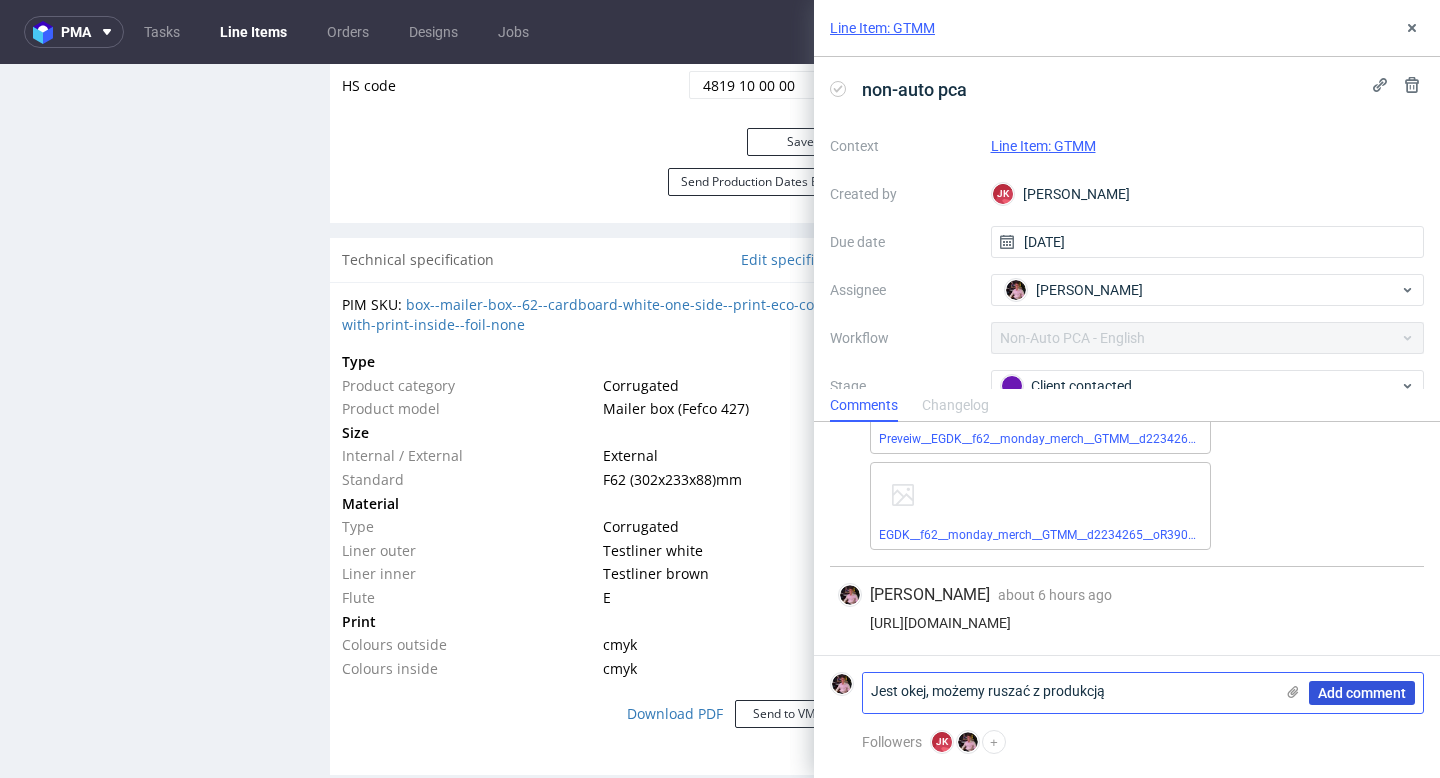 type on "Jest okej, możemy ruszać z produkcją" 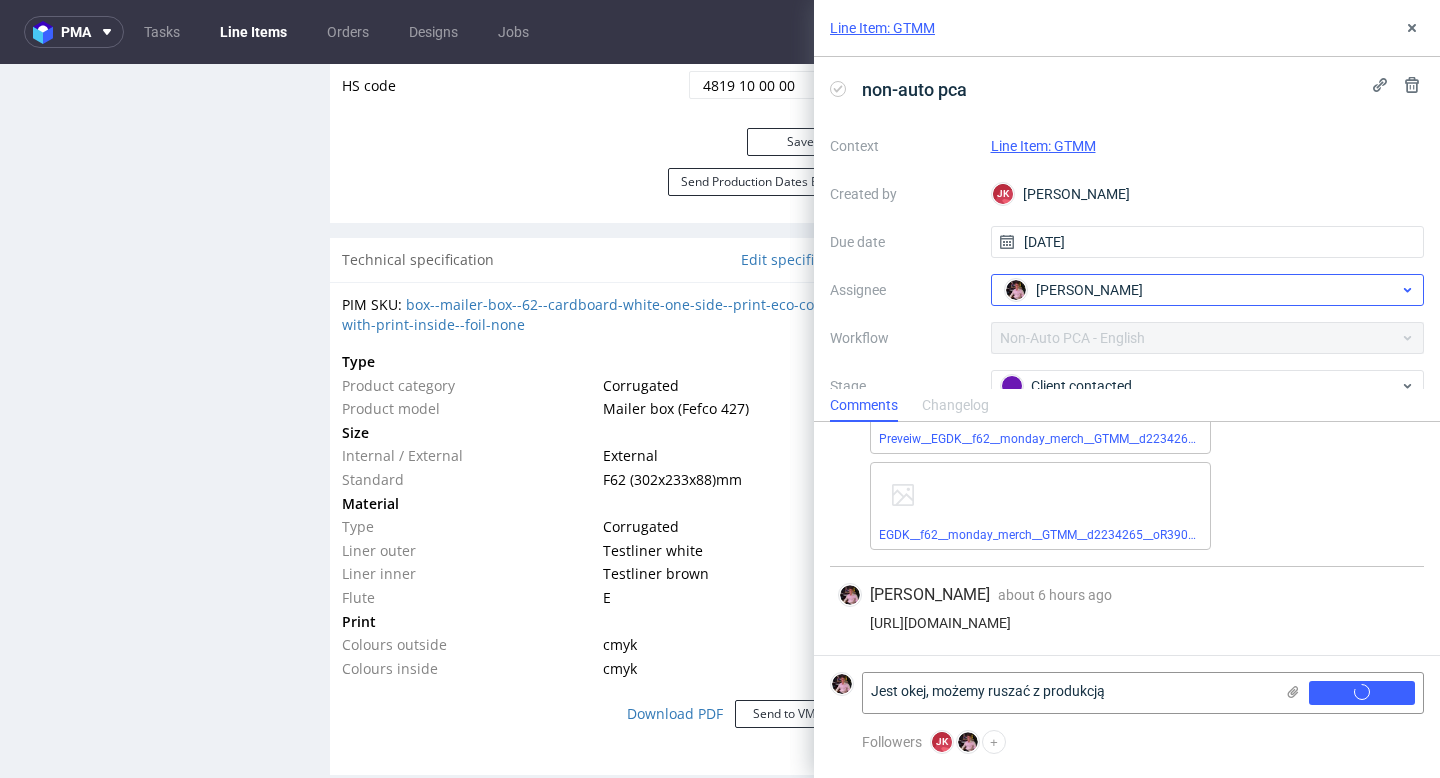 type 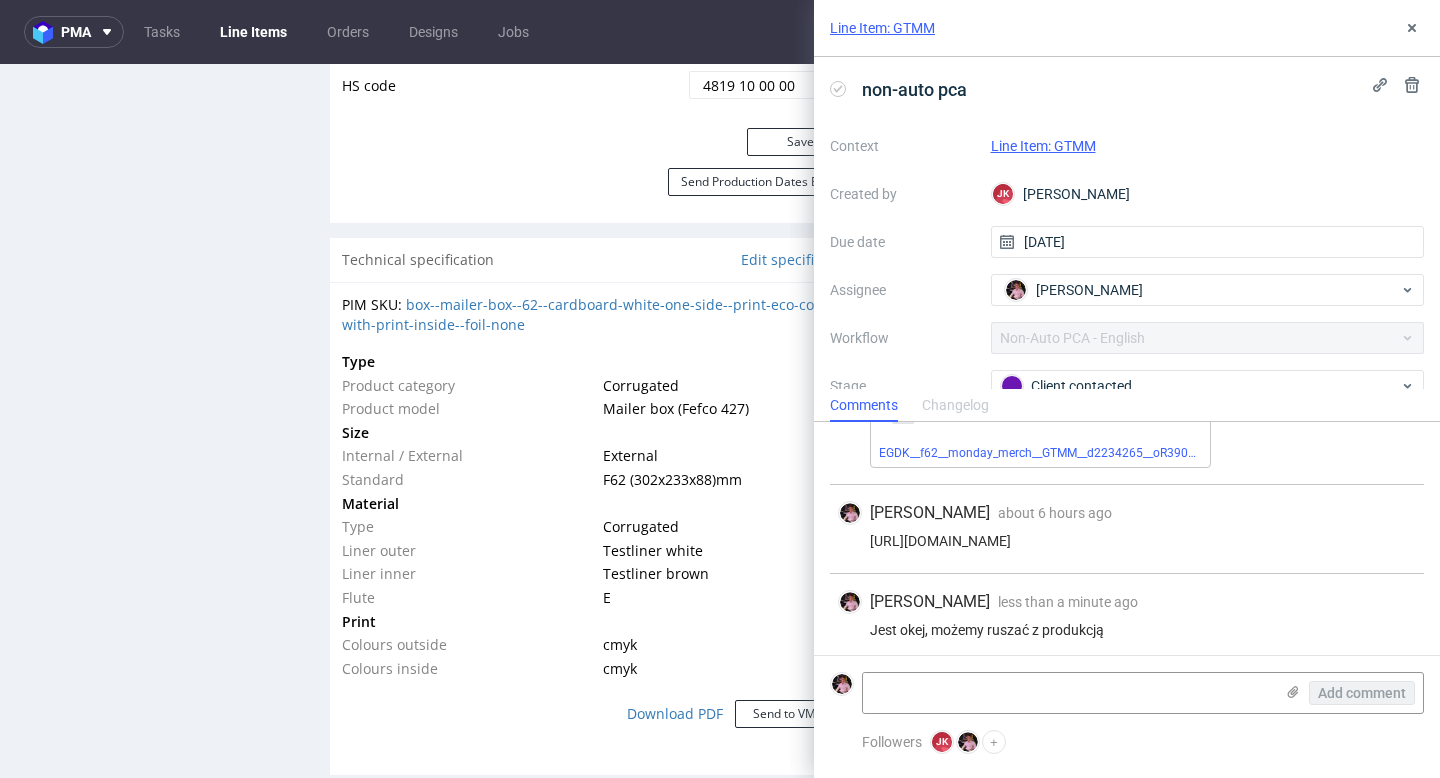 scroll, scrollTop: 377, scrollLeft: 0, axis: vertical 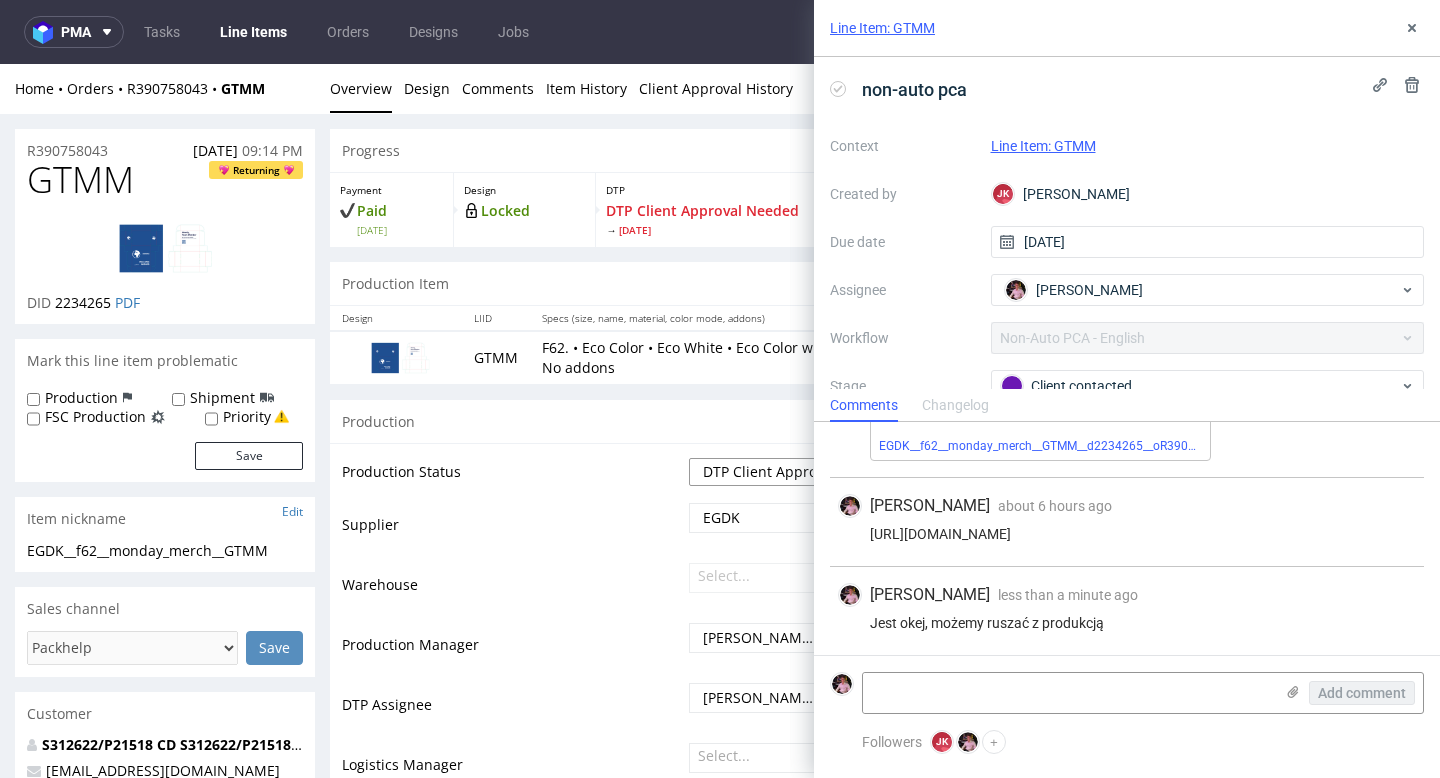 click on "Waiting for Artwork
Waiting for Diecut
Waiting for Mockup Waiting for DTP
Waiting for DTP Double Check
DTP DC Done
In DTP
Issue in DTP
DTP Client Approval Needed
DTP Client Approval Pending
DTP Client Approval Rejected
Back for DTP
DTP Verification Needed
DTP Production Ready In Production
Sent to Fulfillment
Issue in Production
Sent to Warehouse Fulfillment
Production Complete" at bounding box center (772, 472) 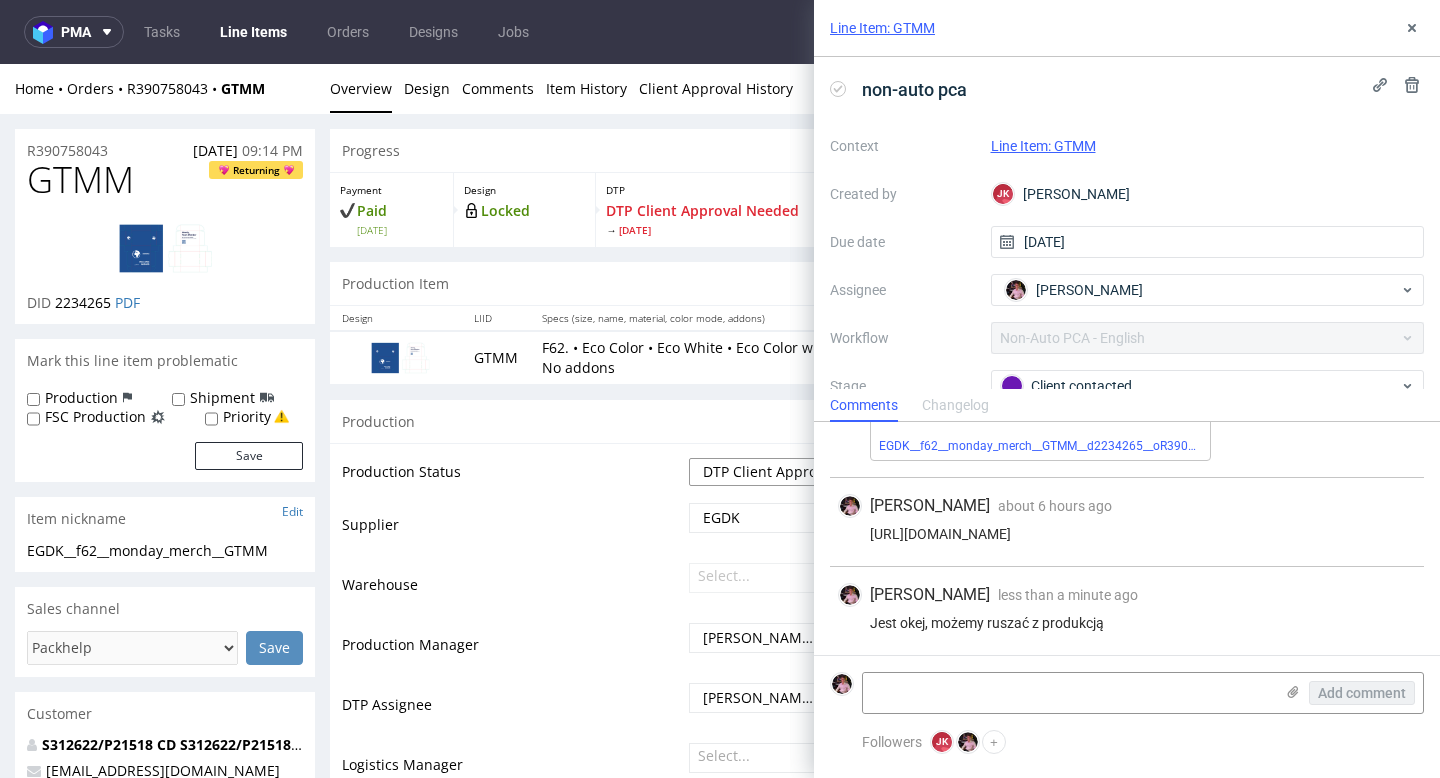 select on "back_for_dtp" 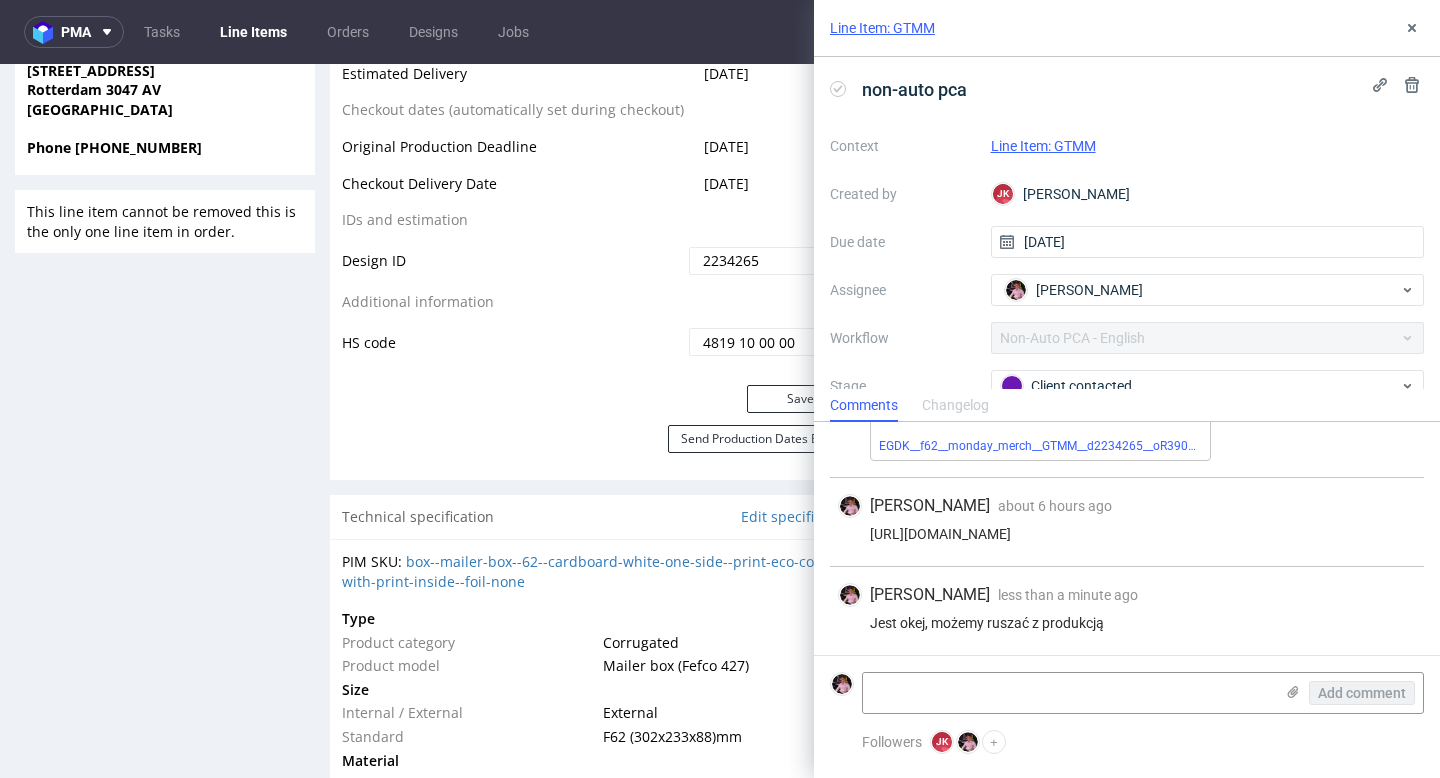 scroll, scrollTop: 1028, scrollLeft: 0, axis: vertical 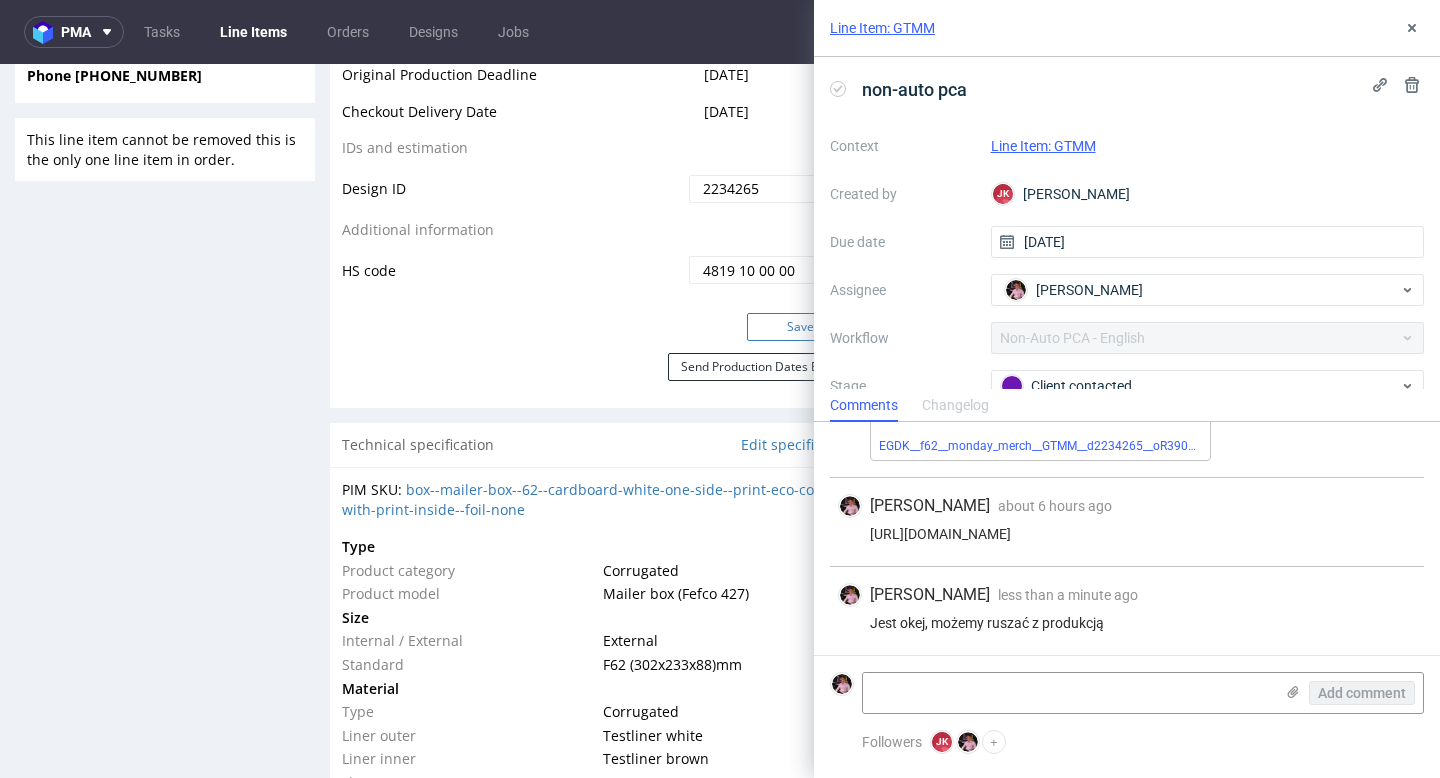 click on "Save" at bounding box center (801, 327) 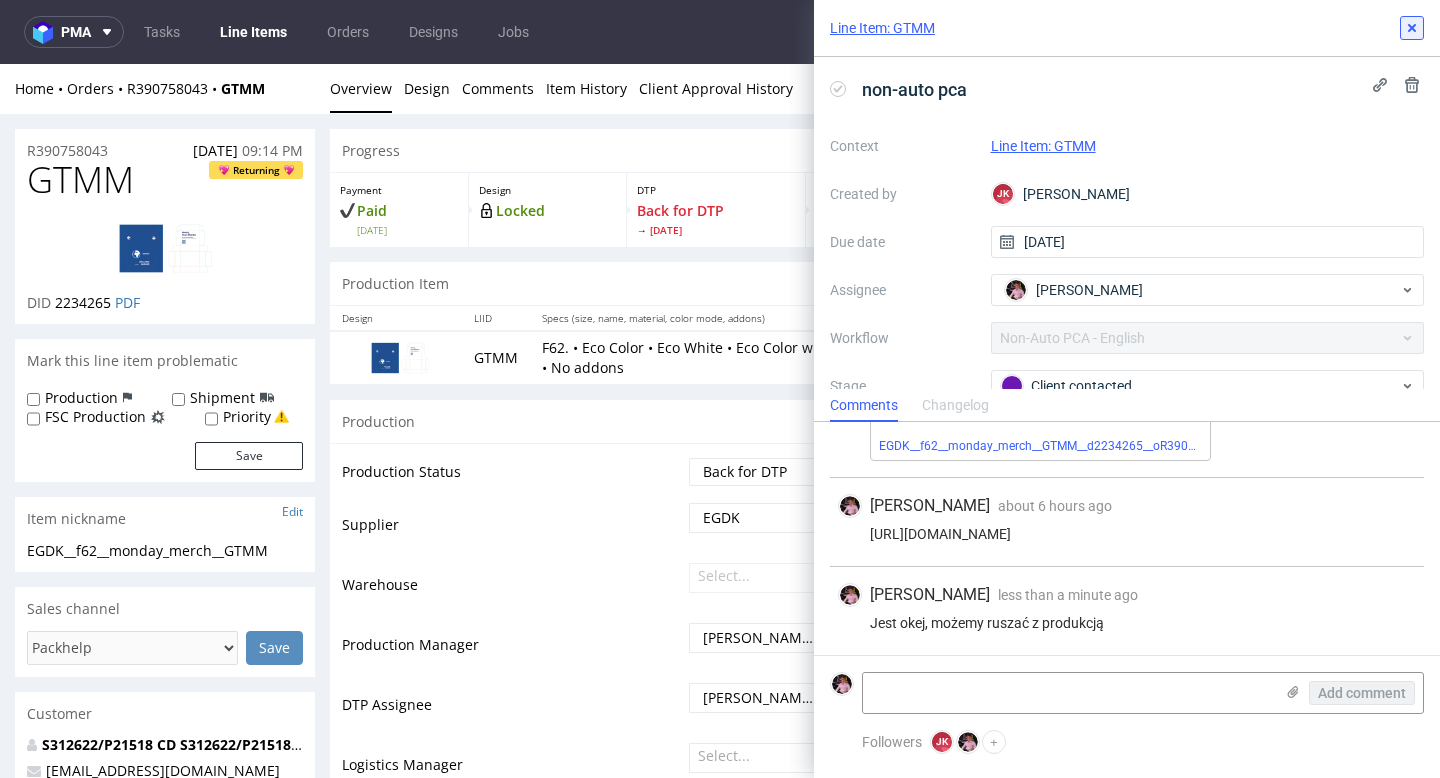 scroll, scrollTop: 1028, scrollLeft: 0, axis: vertical 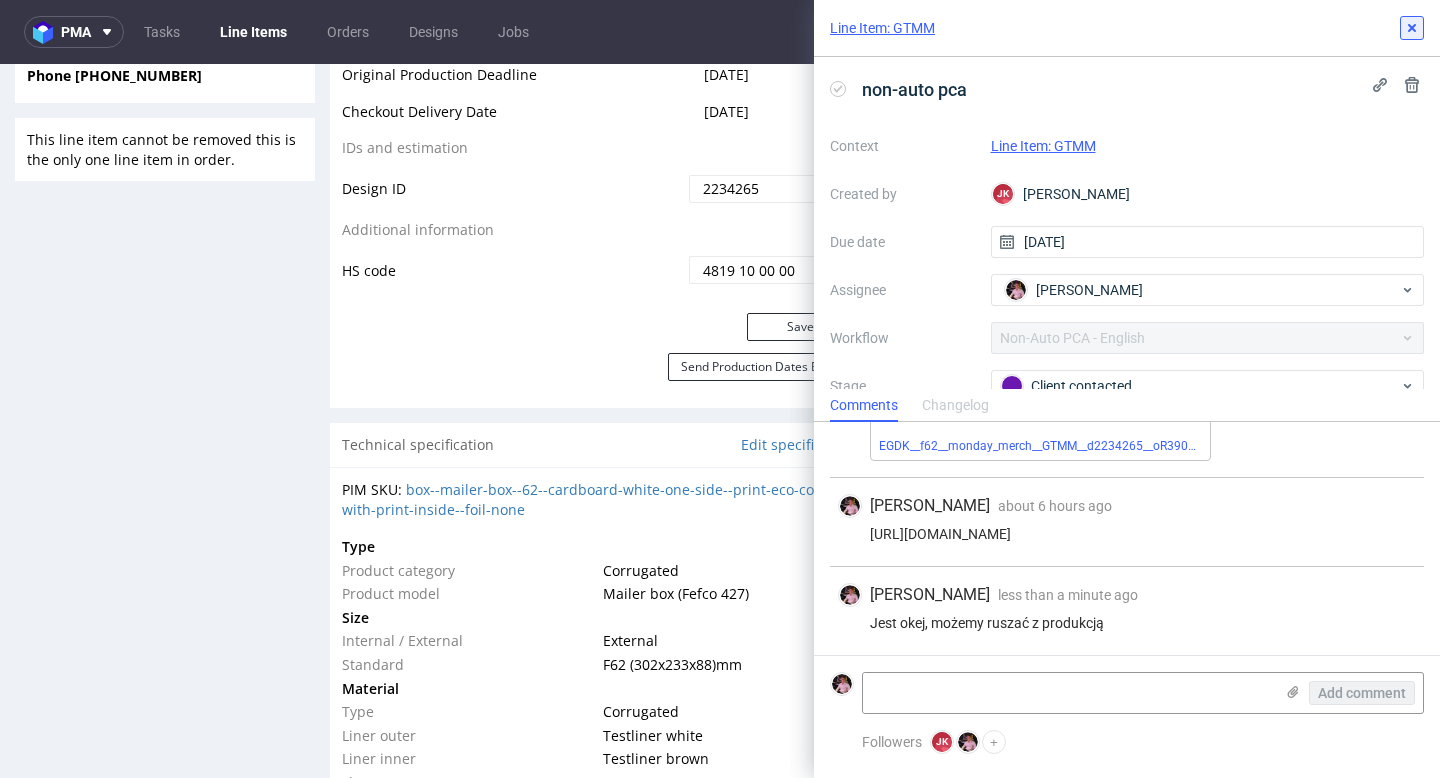 click 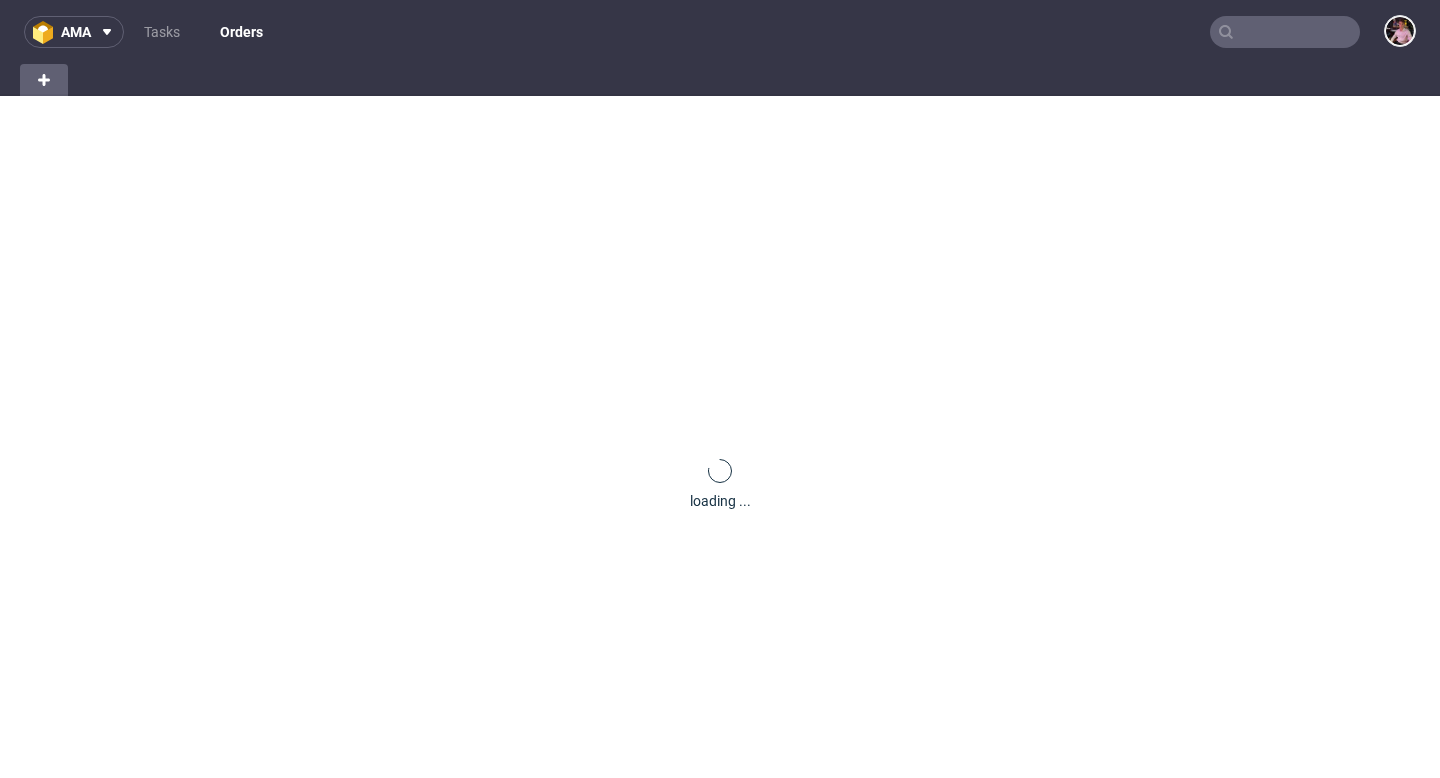 scroll, scrollTop: 0, scrollLeft: 0, axis: both 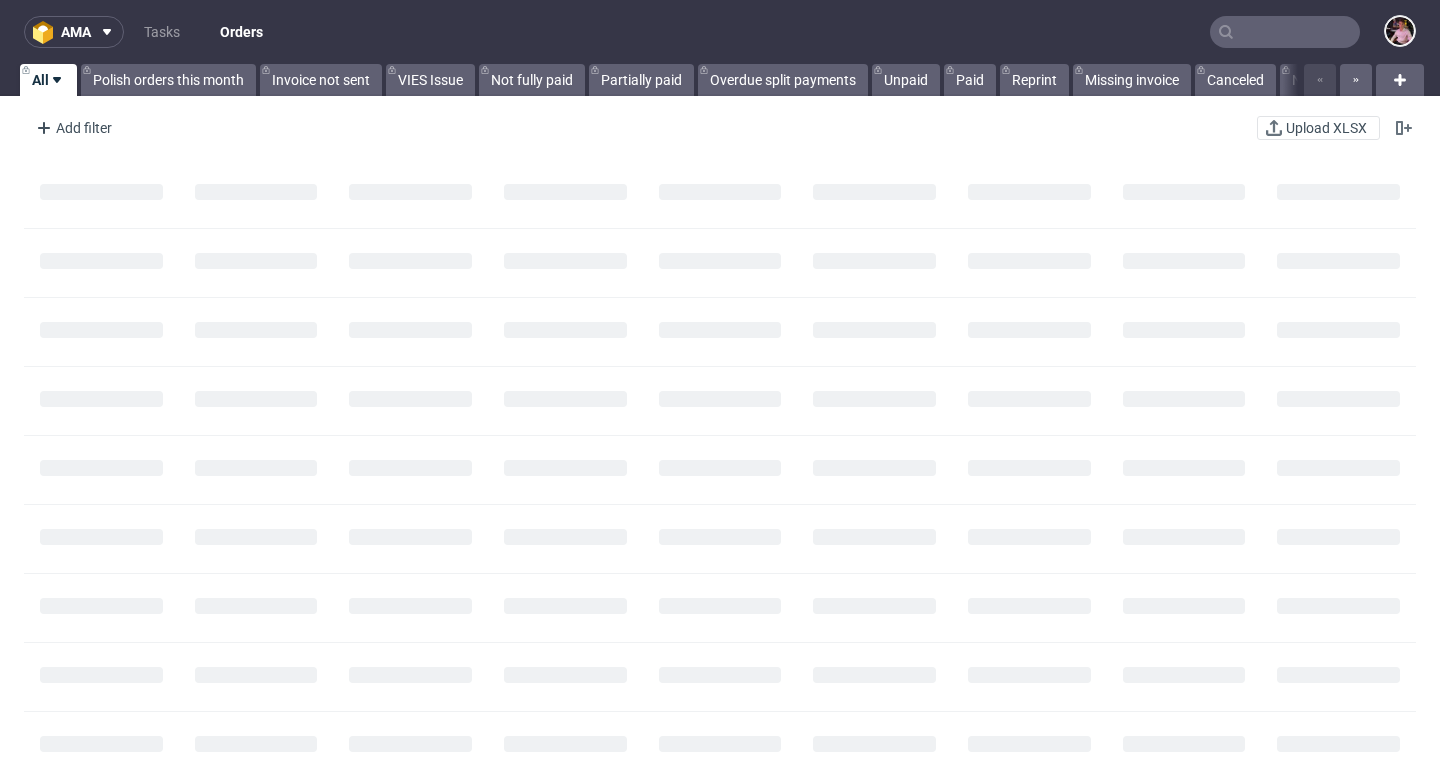 click at bounding box center [1285, 32] 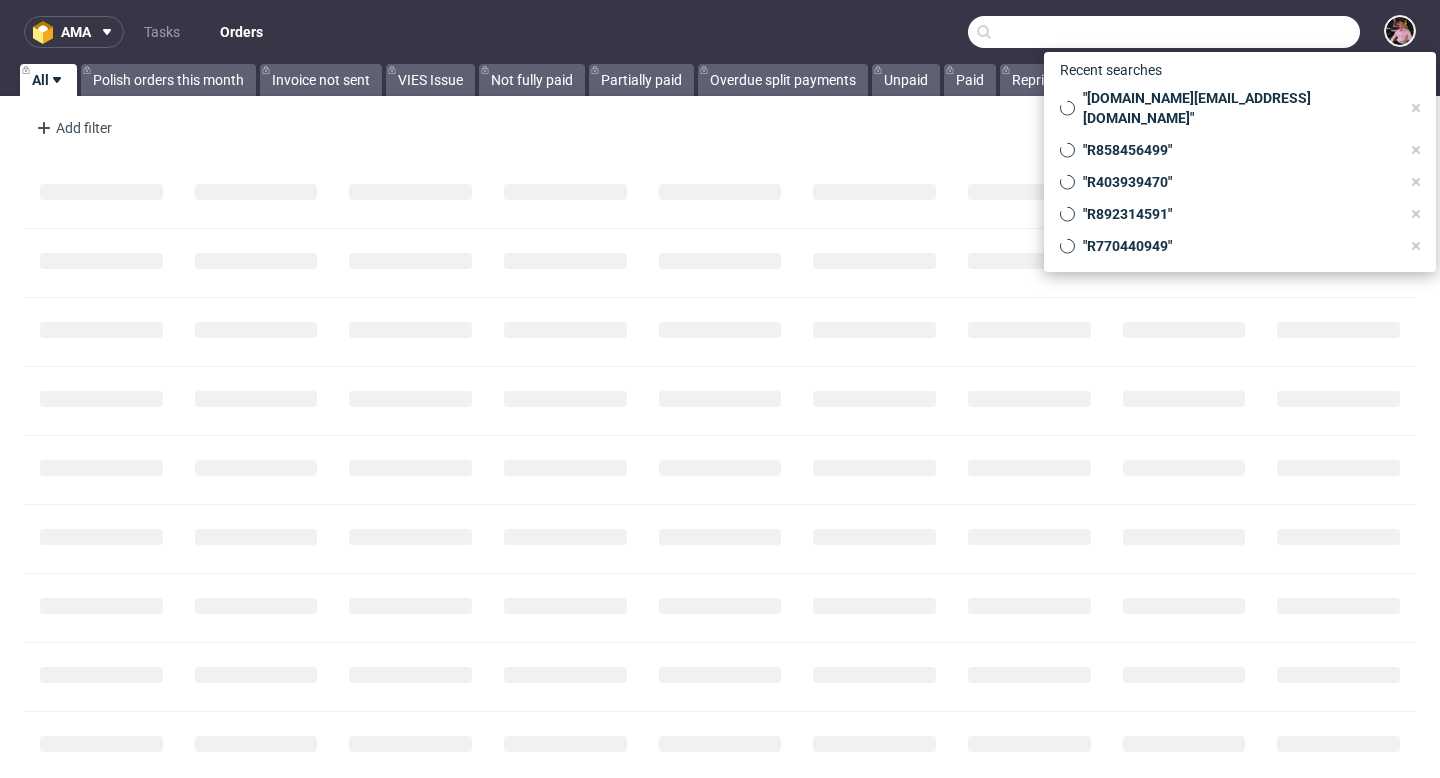 paste on "GSES254990" 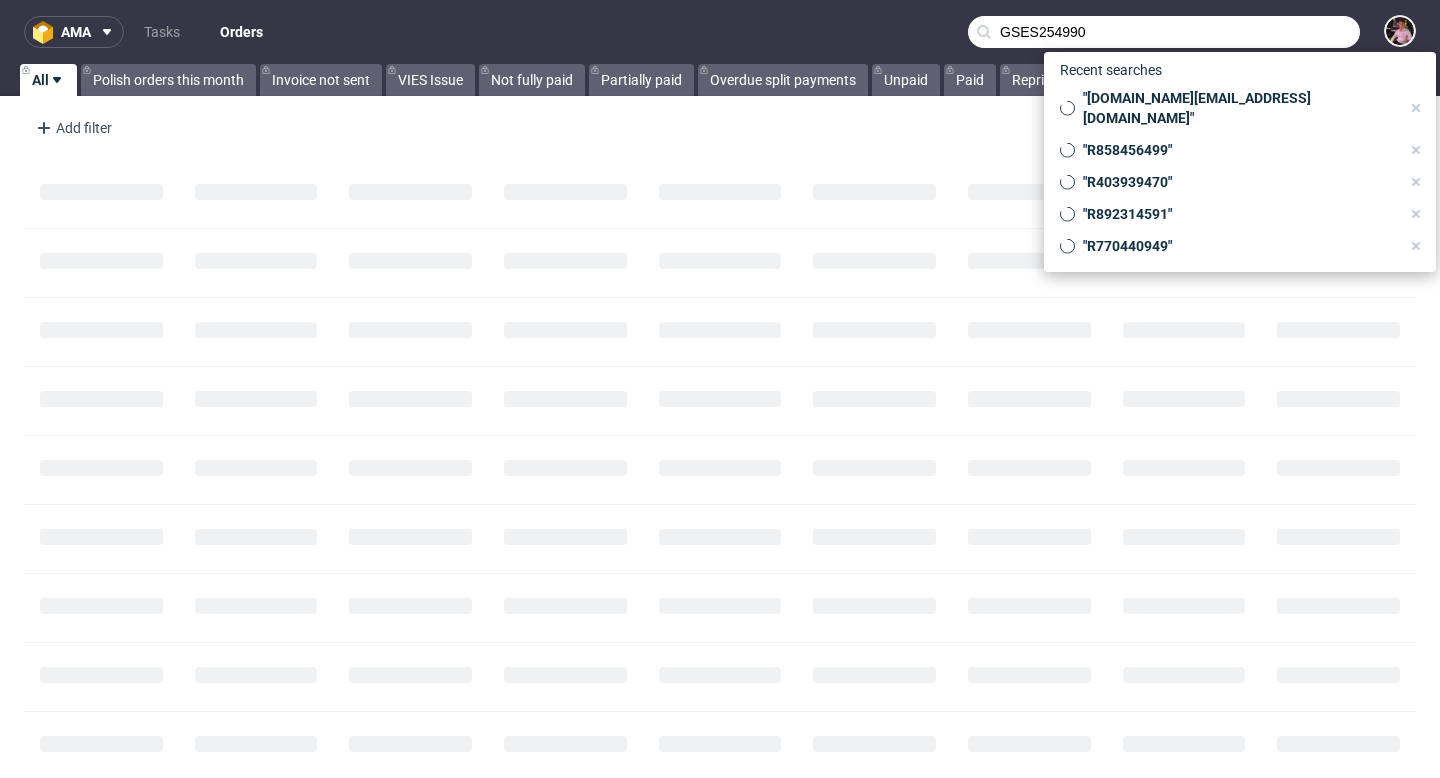 type on "GSES254990" 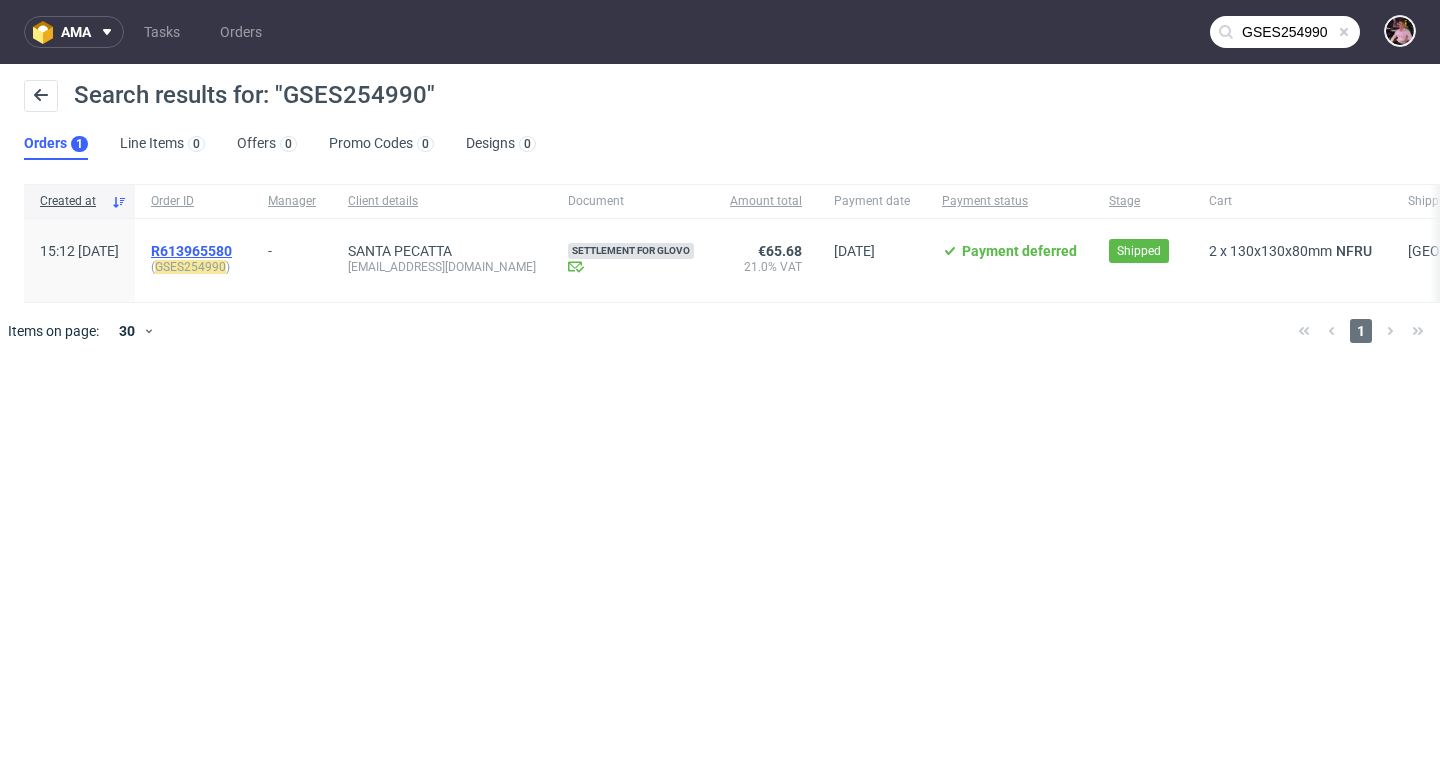 click on "R613965580" at bounding box center [191, 251] 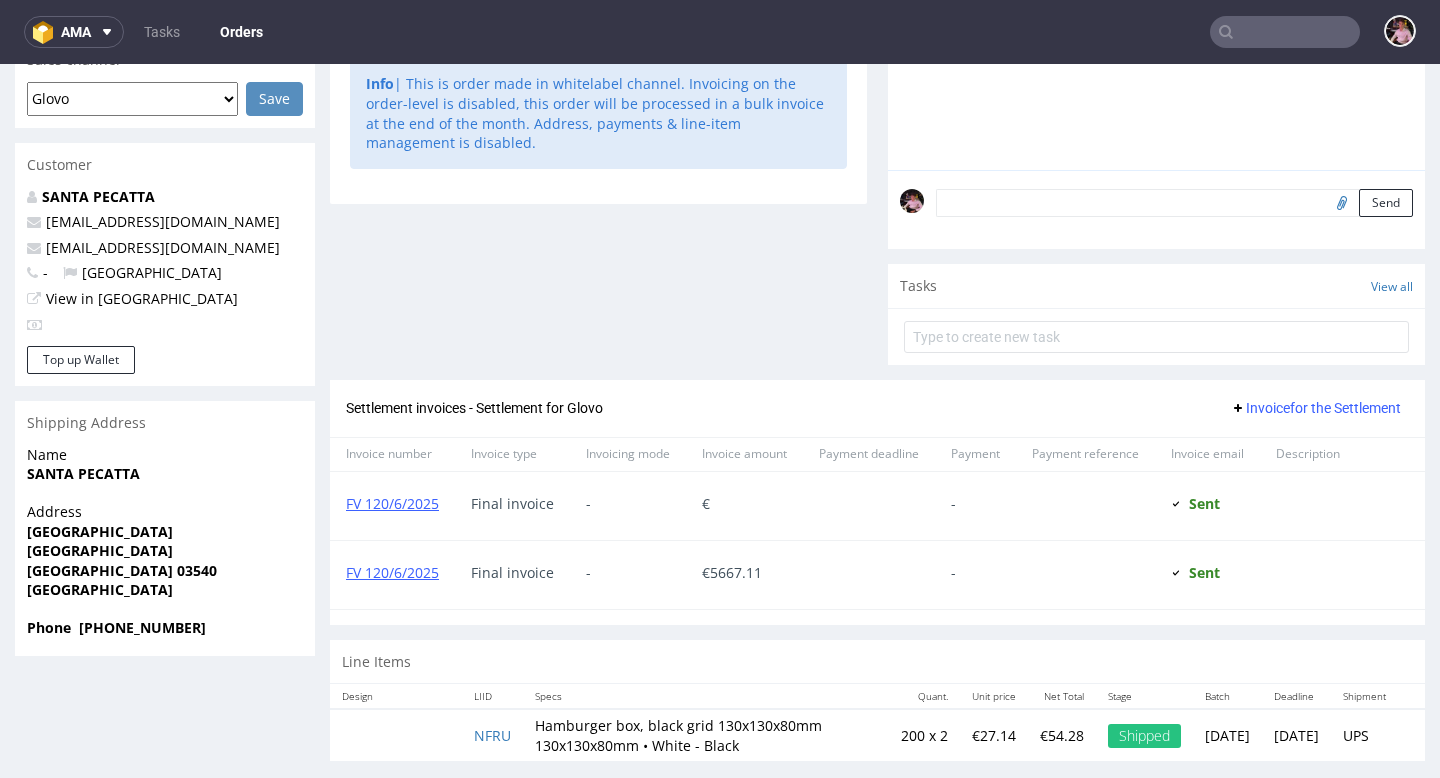 scroll, scrollTop: 579, scrollLeft: 0, axis: vertical 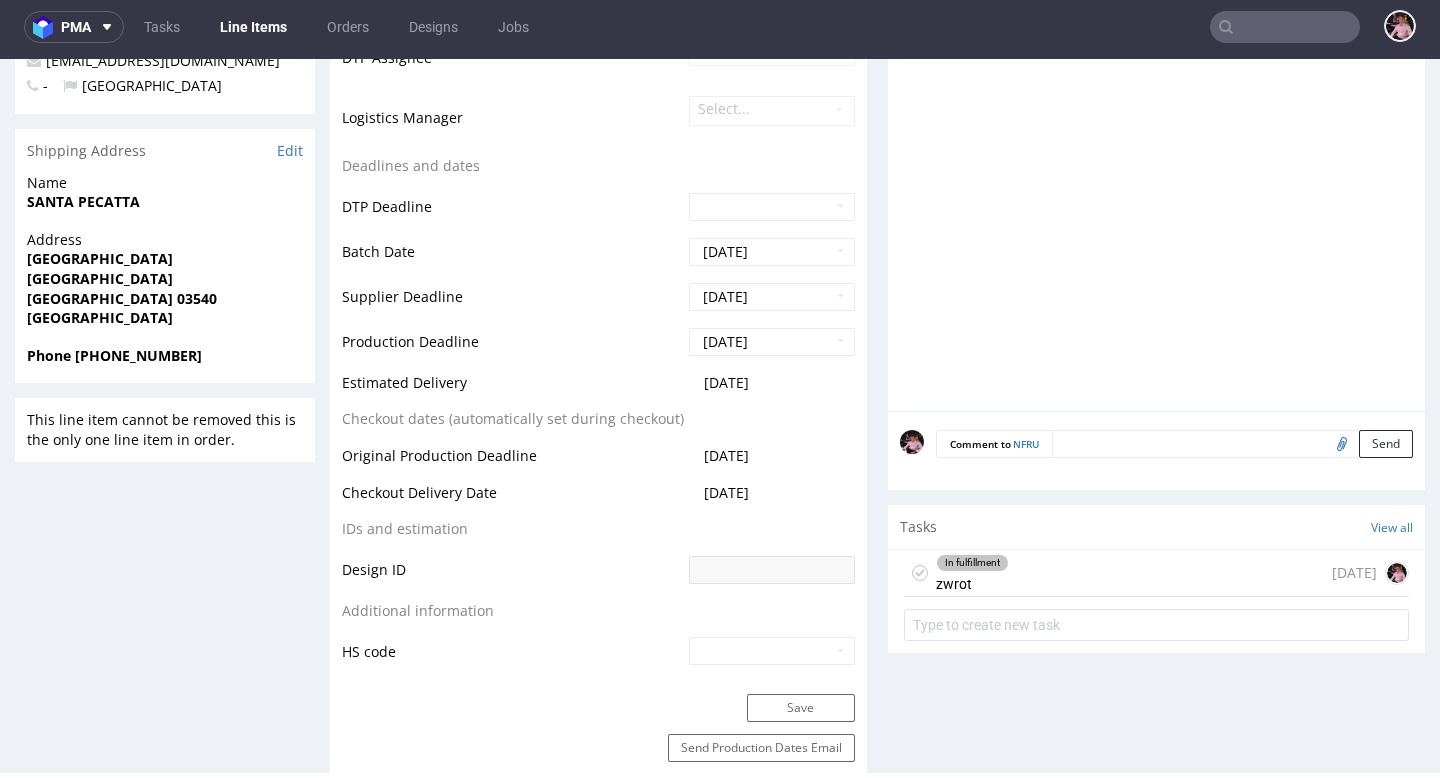 click on "In fulfillment zwrot 5 days ago" at bounding box center (1156, 573) 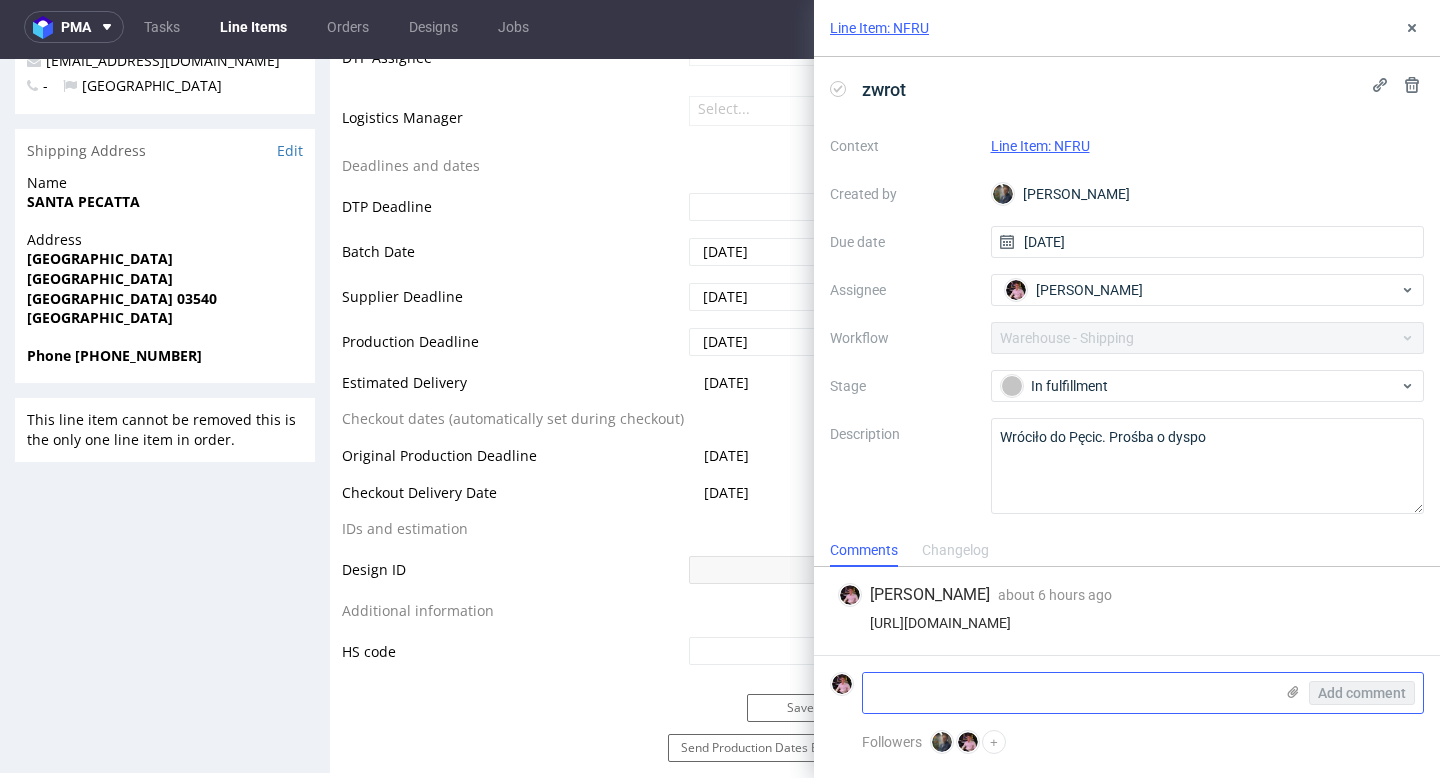 click at bounding box center (1068, 693) 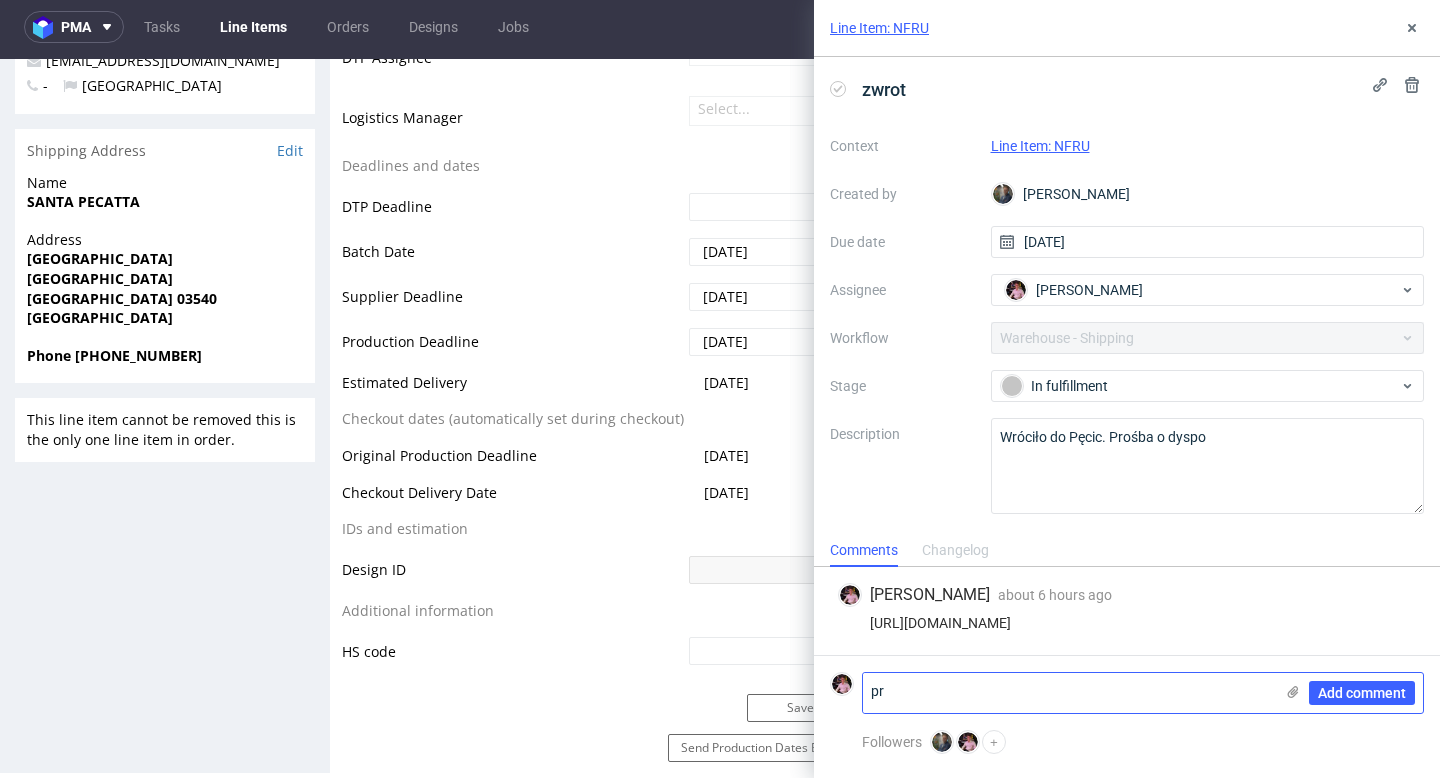 type on "p" 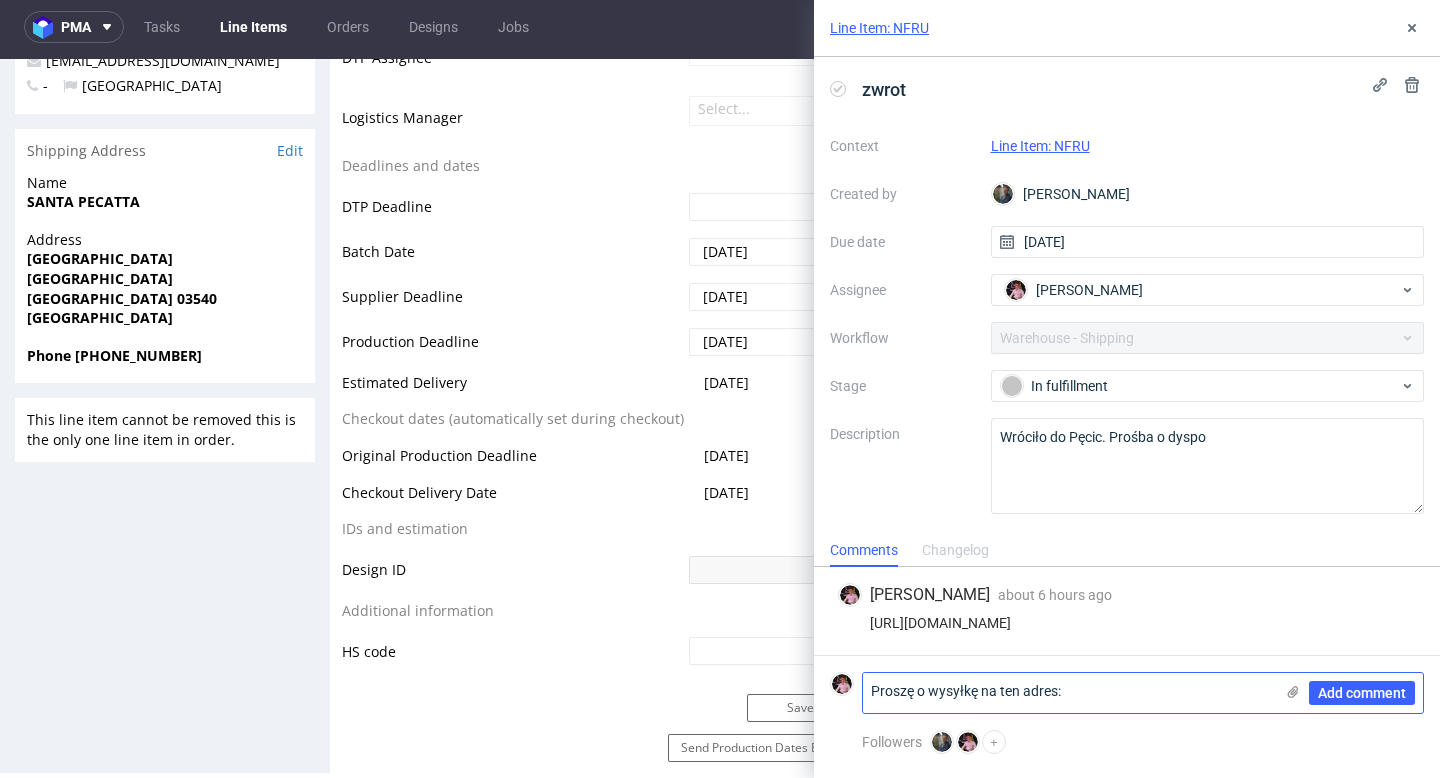 paste on "Avenida Países Escandinavos 8, 03540
Alicante" 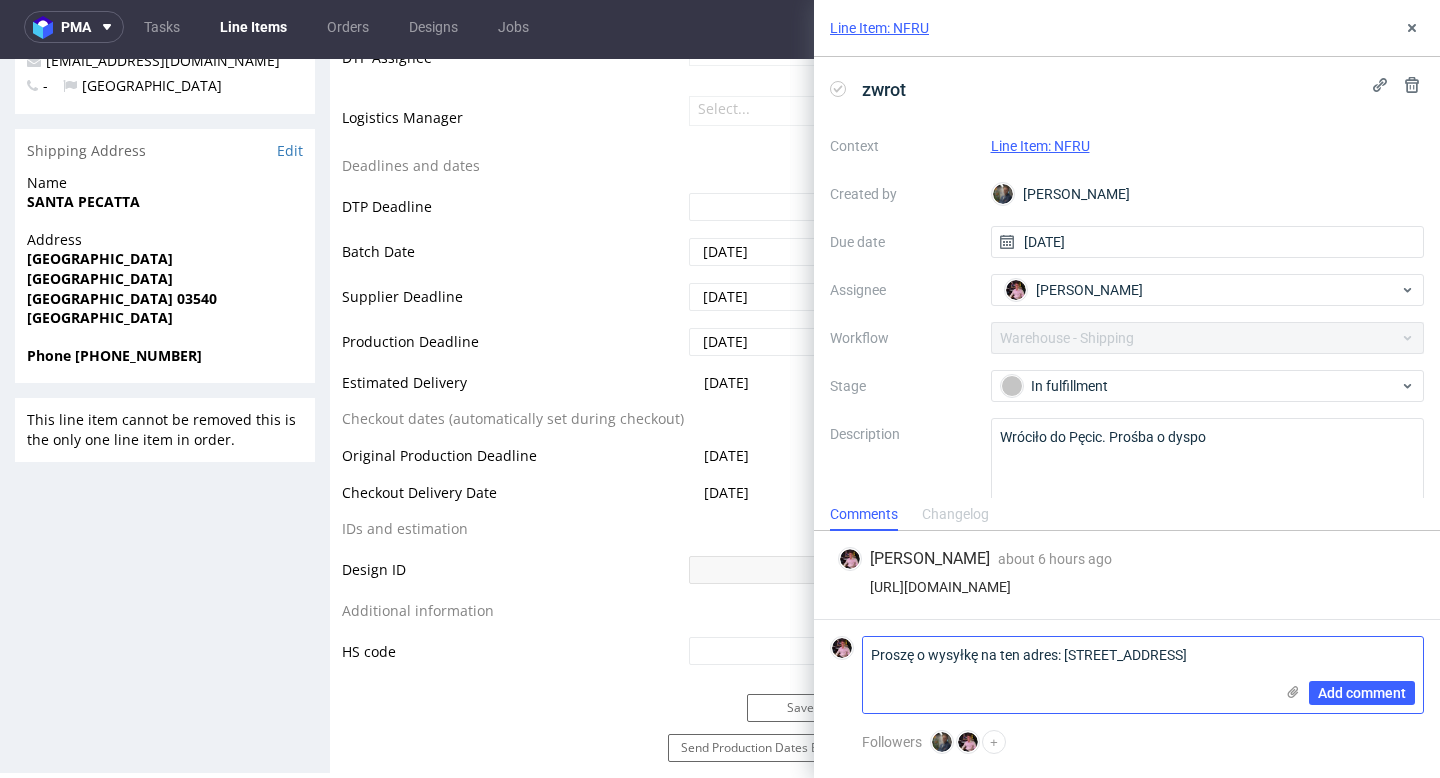 scroll, scrollTop: 0, scrollLeft: 0, axis: both 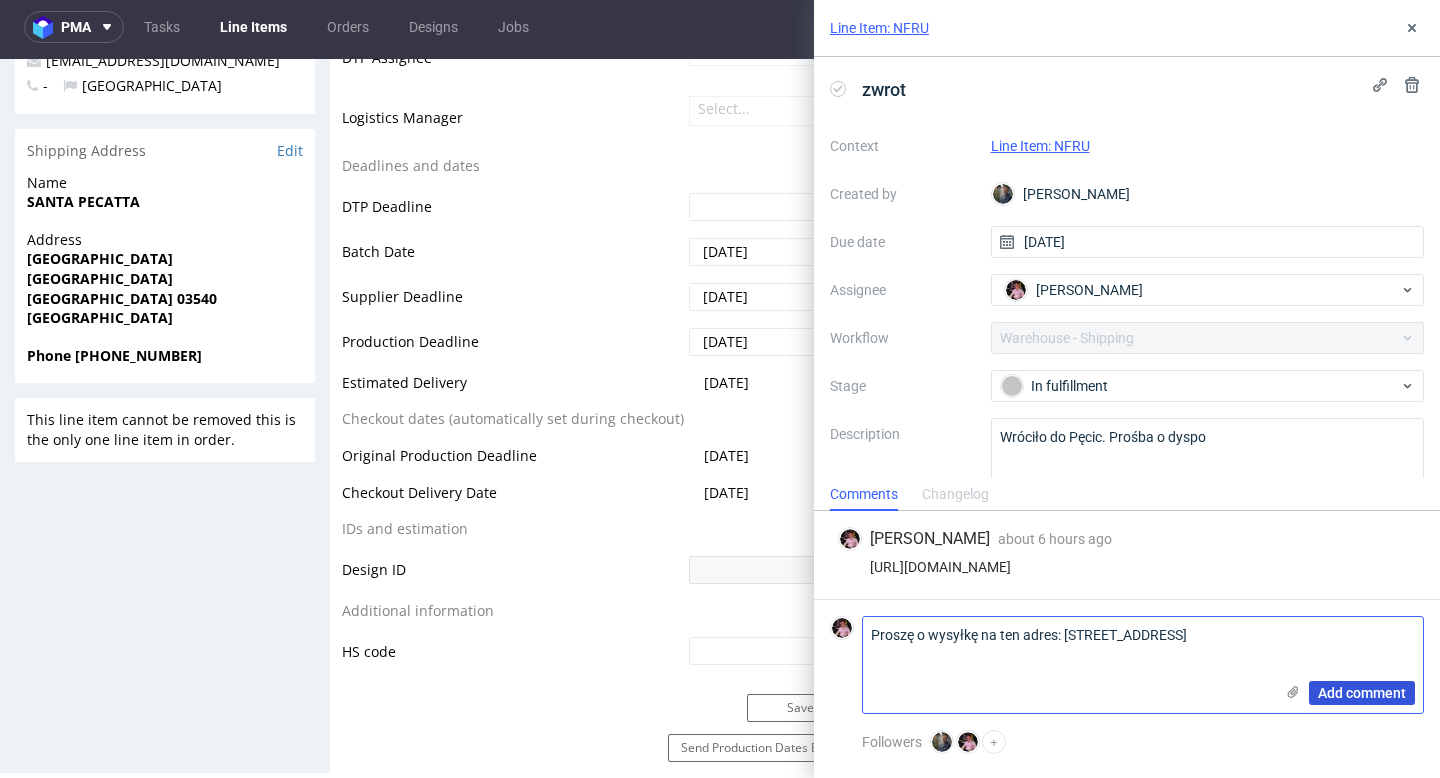 type on "Proszę o wysyłkę na ten adres: Avenida Países Escandinavos 8, 03540
Alicante" 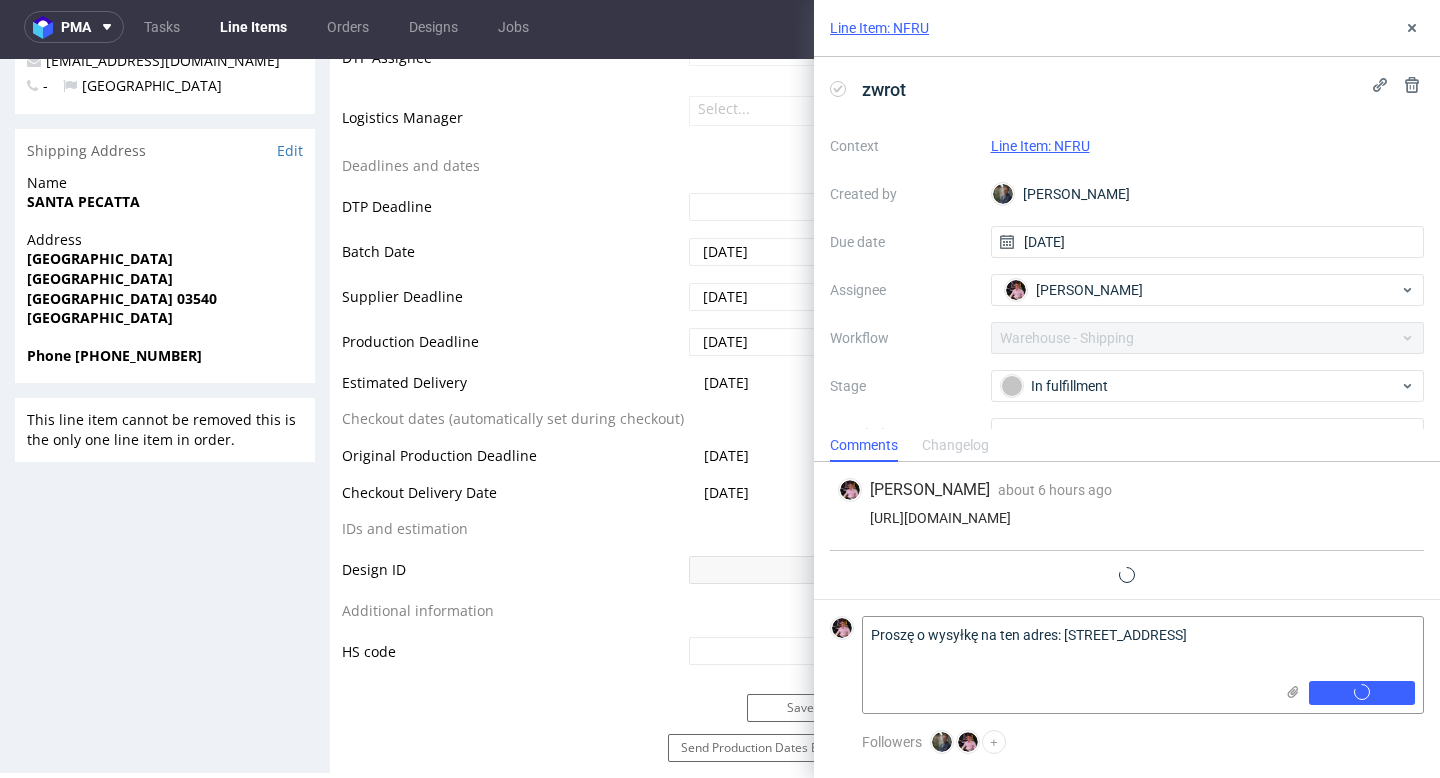 type 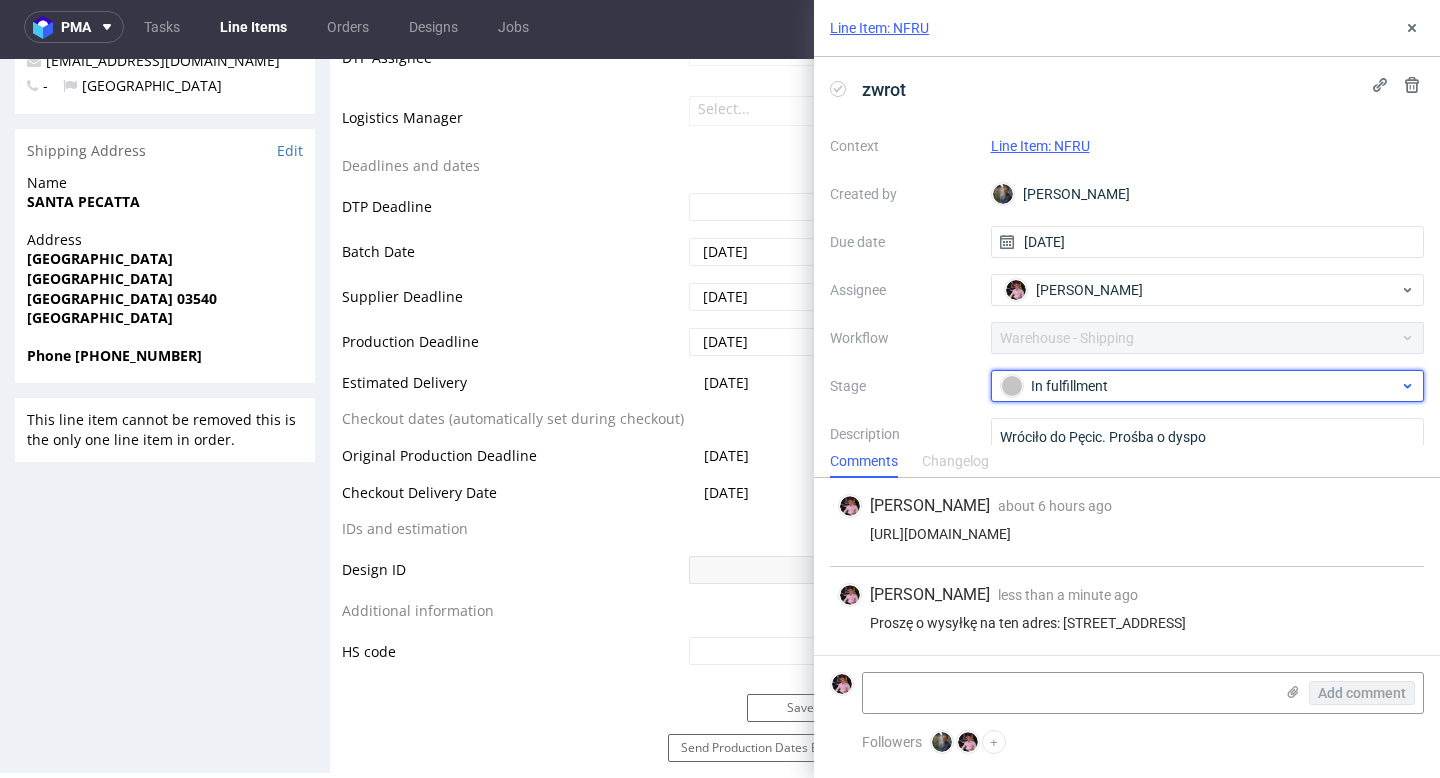 click on "In fulfillment" at bounding box center (1200, 386) 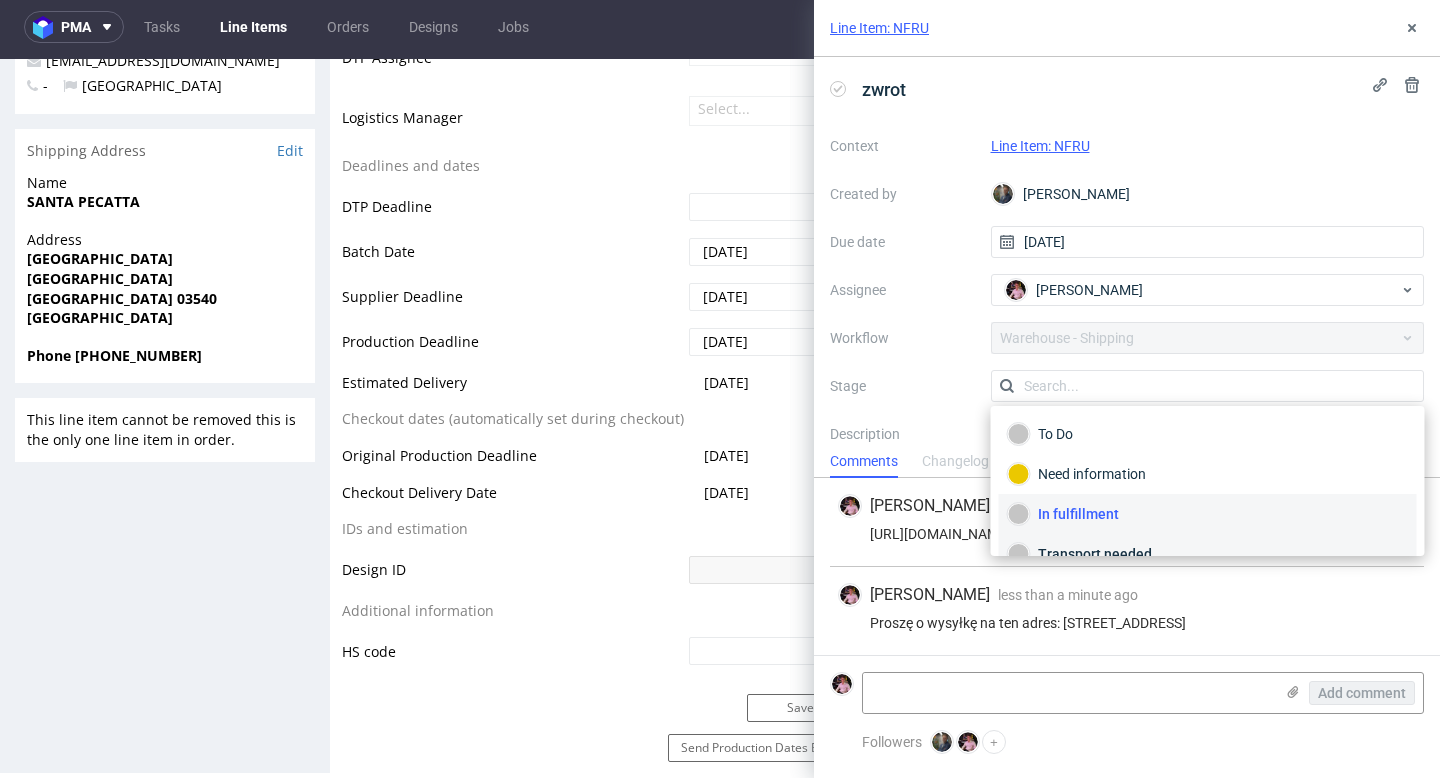 click on "Transport needed" at bounding box center [1208, 554] 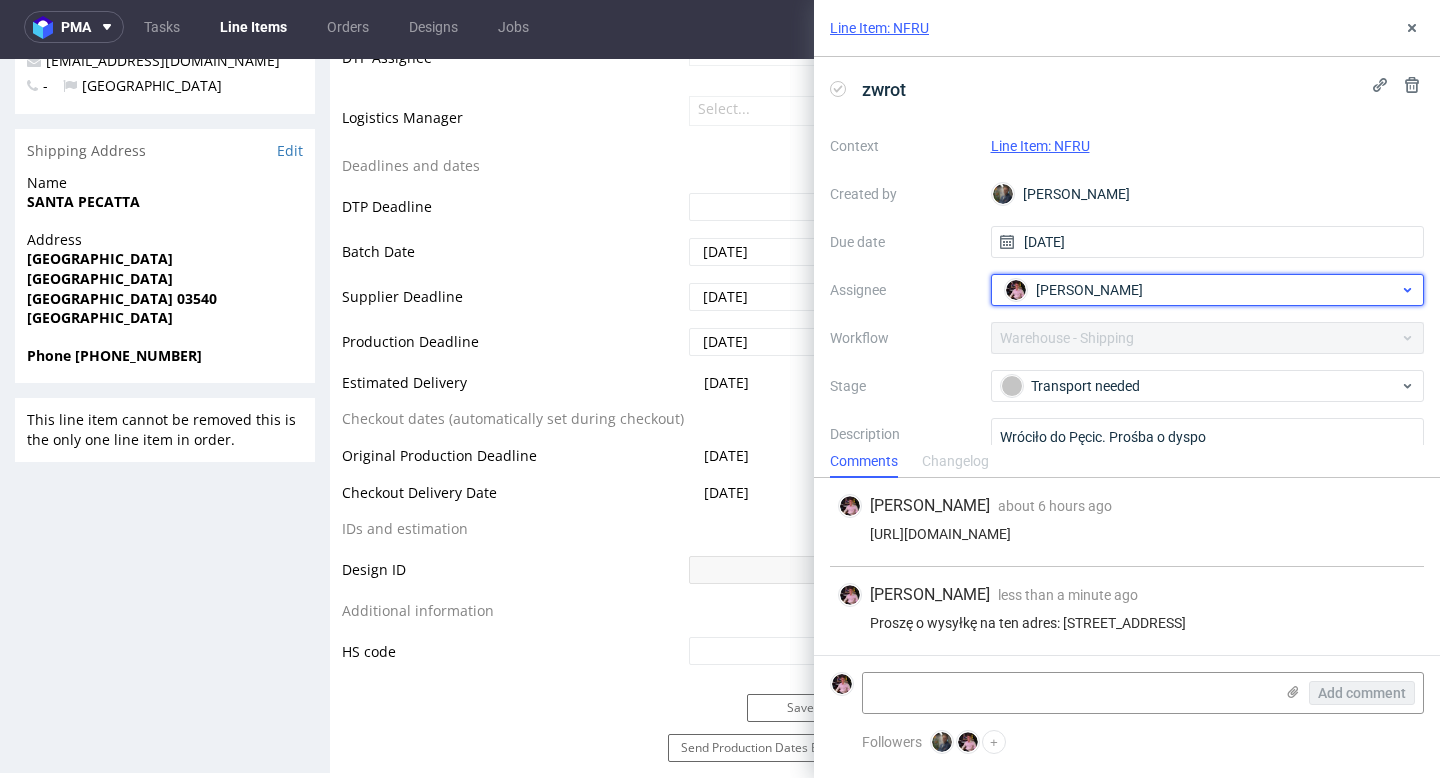 click on "Aleks Ziemkowski" at bounding box center [1089, 290] 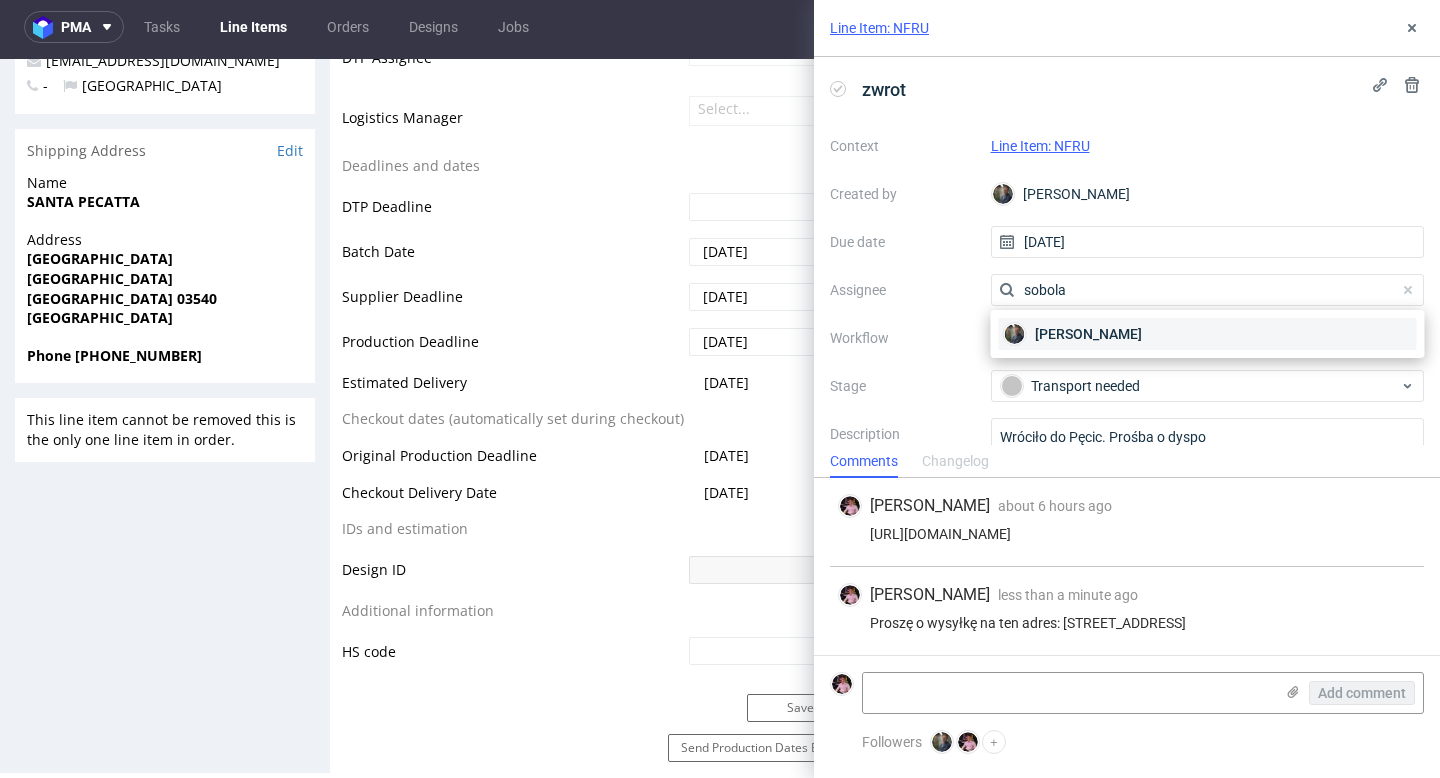 type on "sobola" 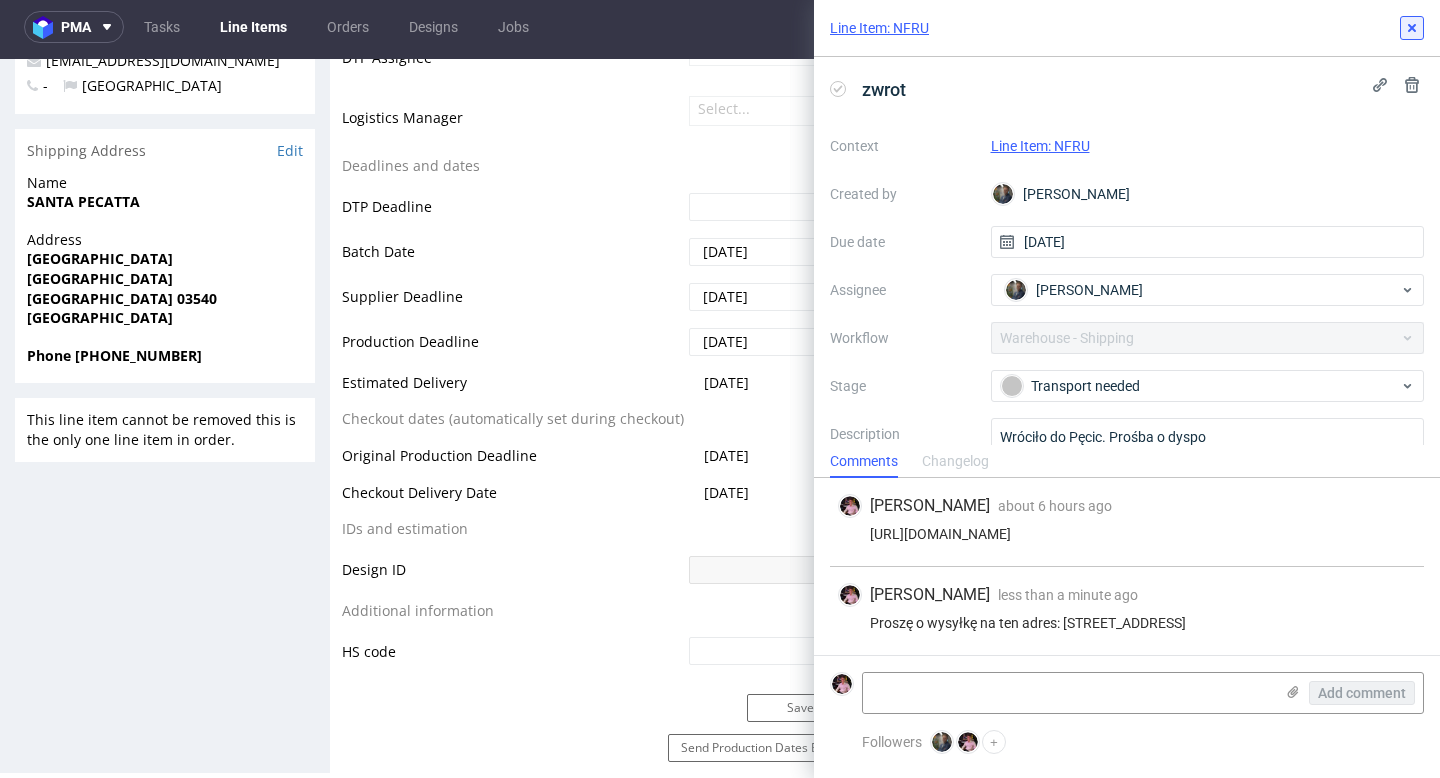 click 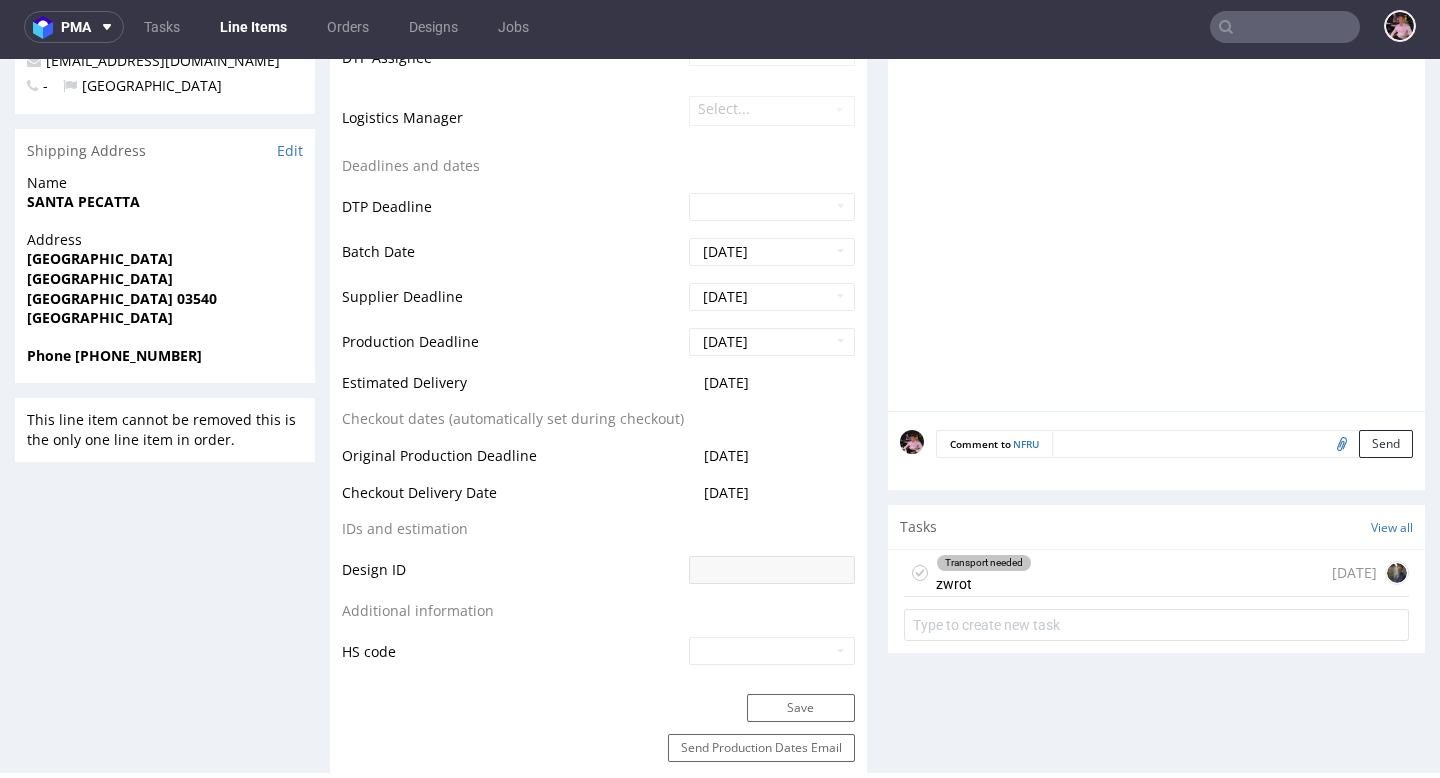 click at bounding box center [1285, 27] 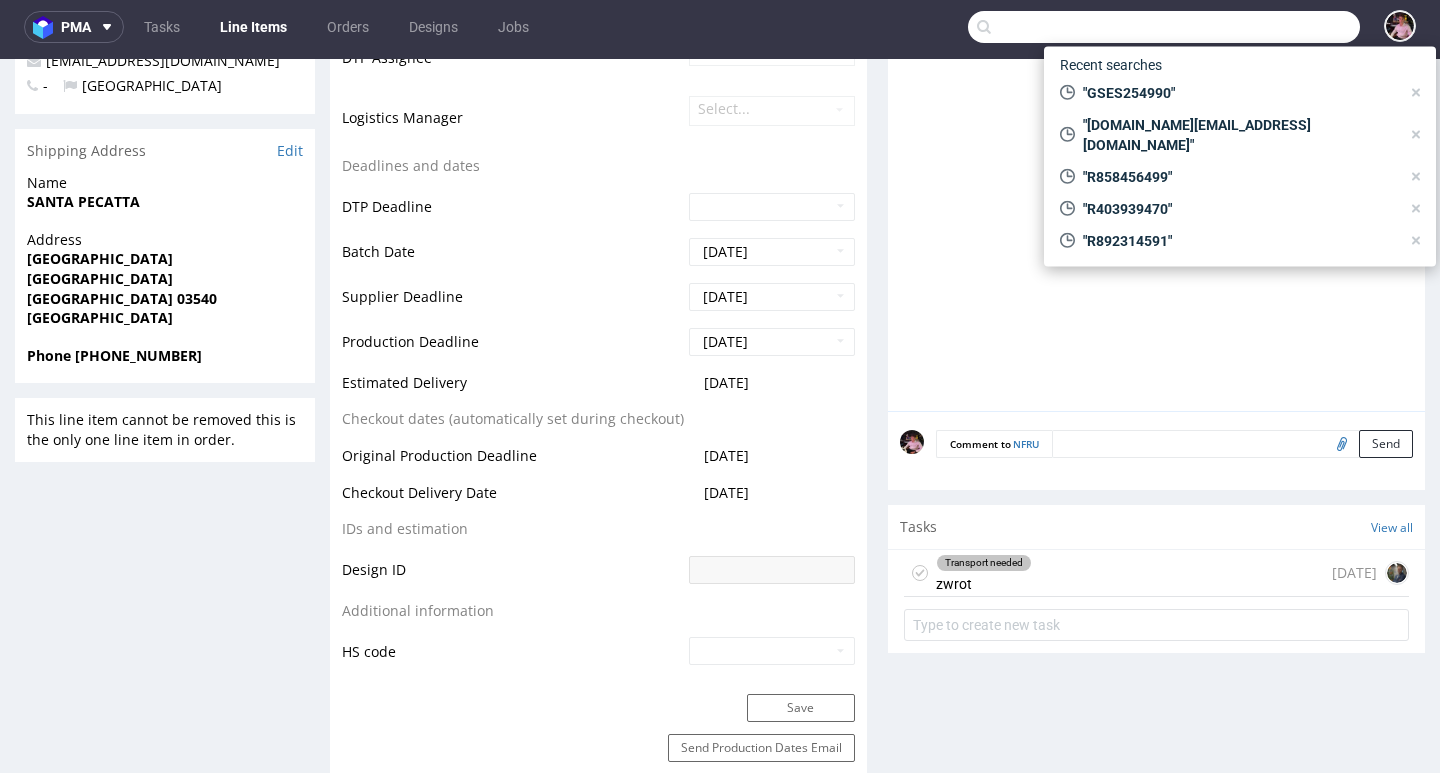 paste on "GSPL259456" 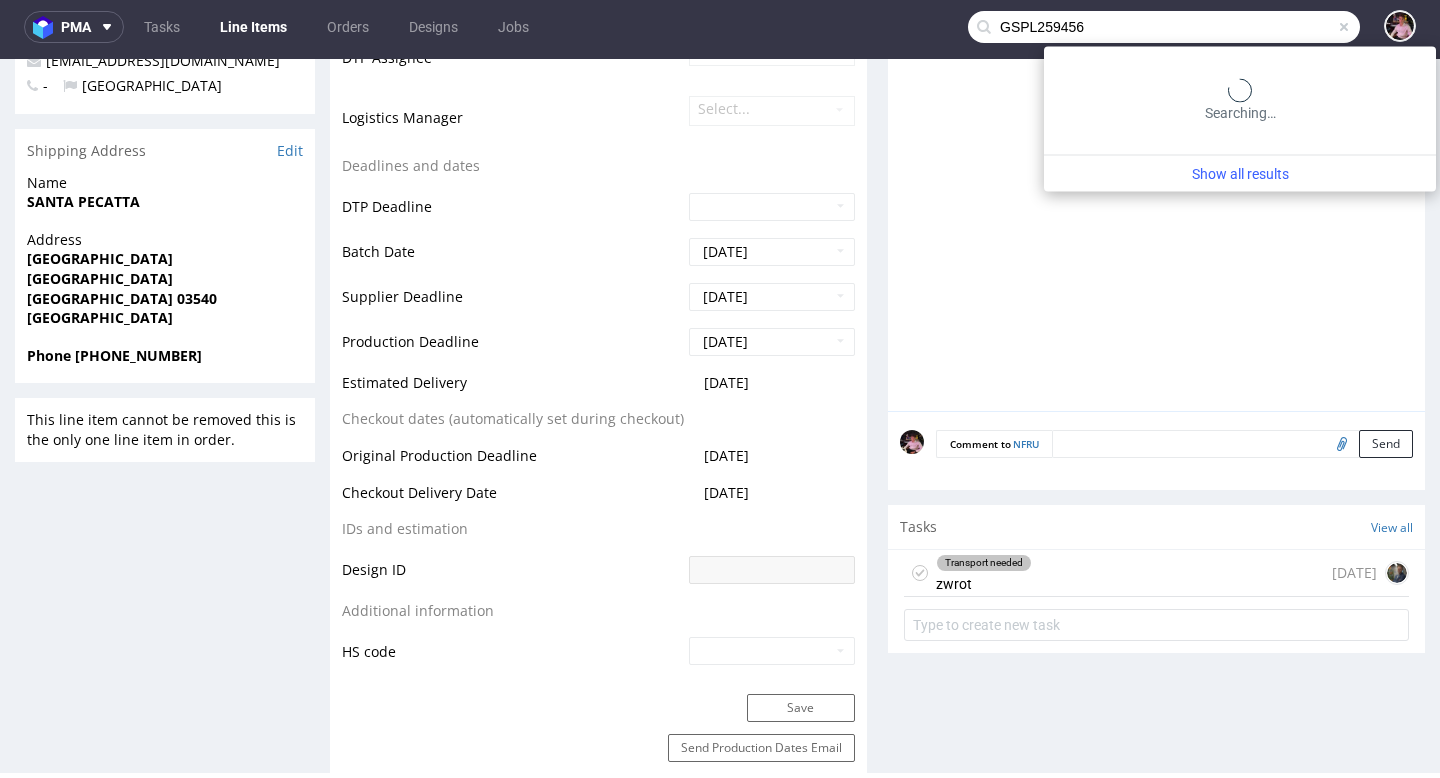 type on "GSPL259456" 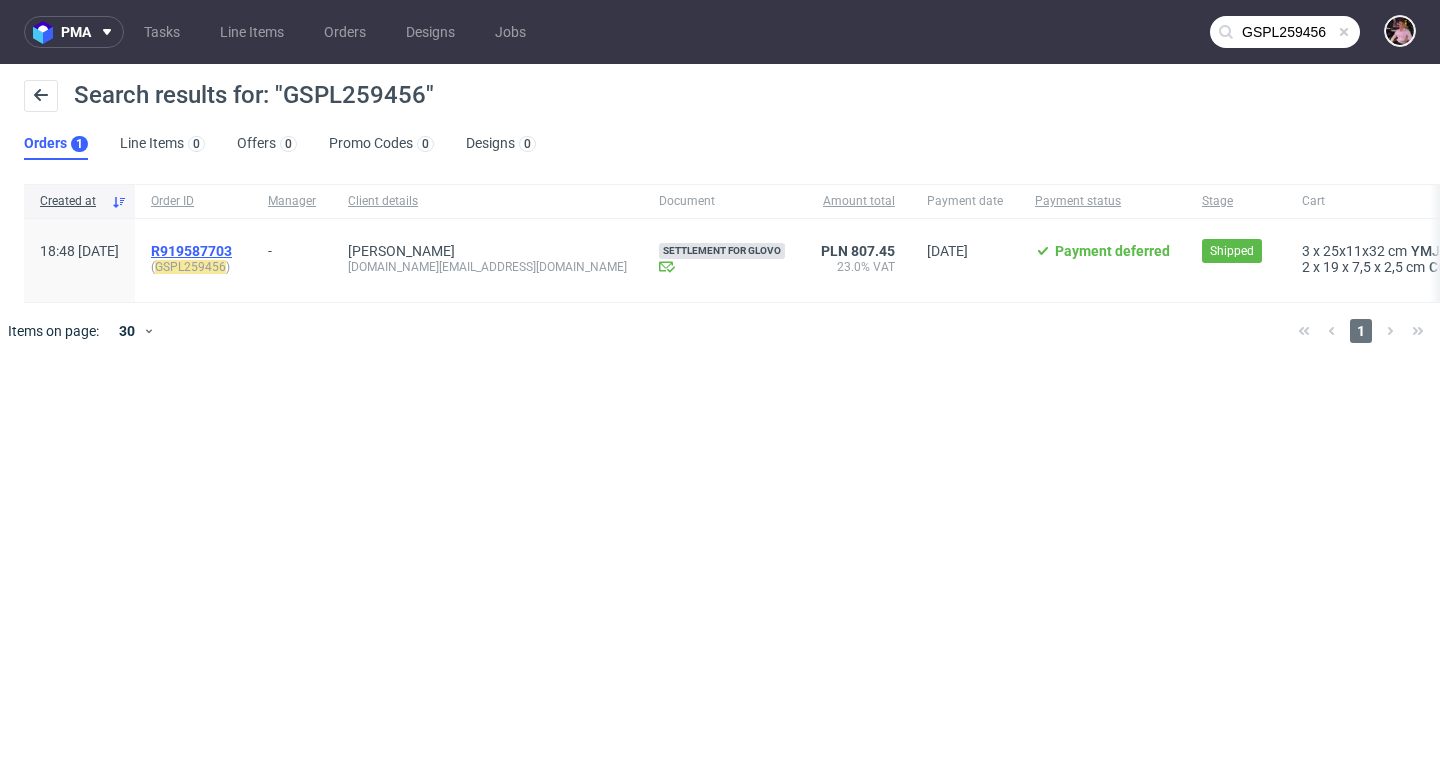 click on "R919587703" at bounding box center [191, 251] 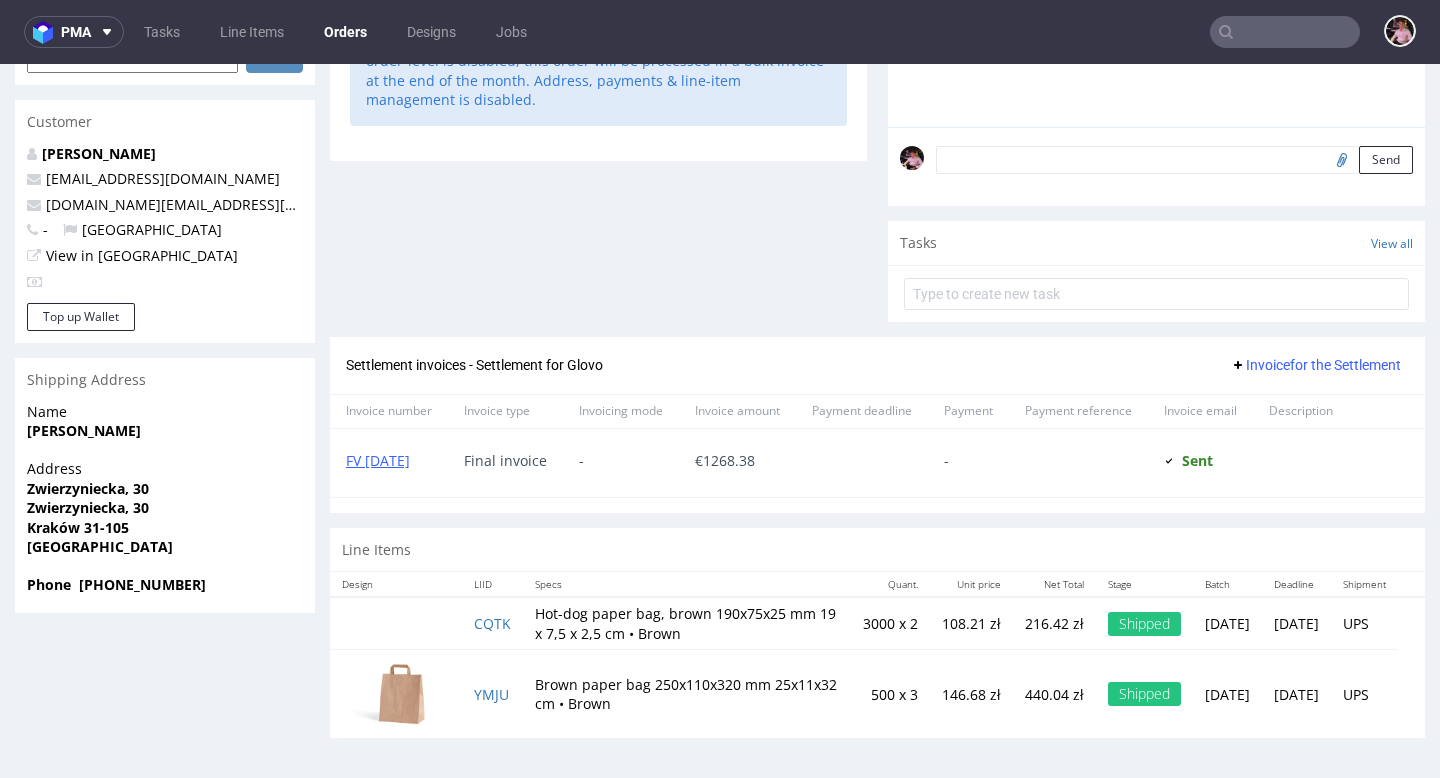 scroll, scrollTop: 599, scrollLeft: 0, axis: vertical 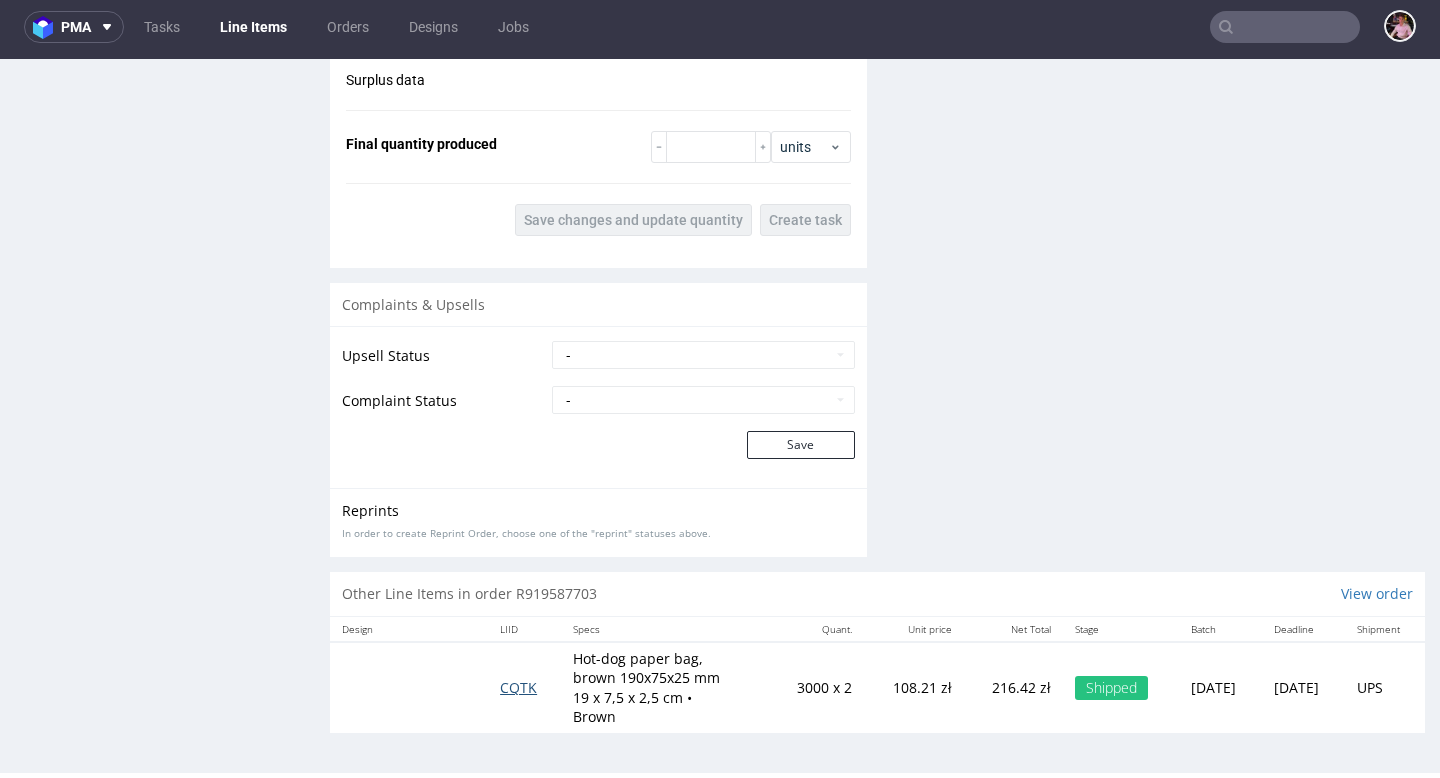 click on "CQTK" at bounding box center [518, 687] 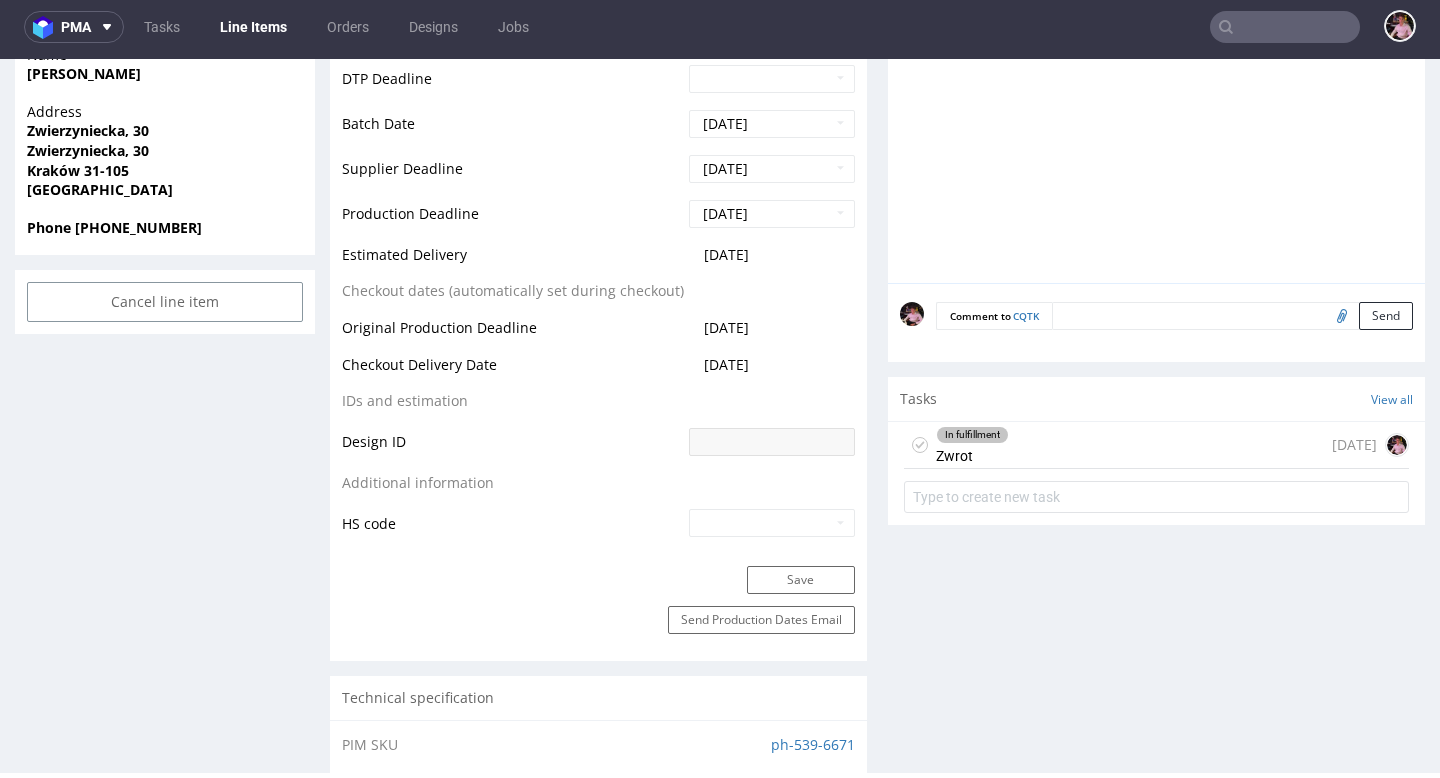 scroll, scrollTop: 817, scrollLeft: 0, axis: vertical 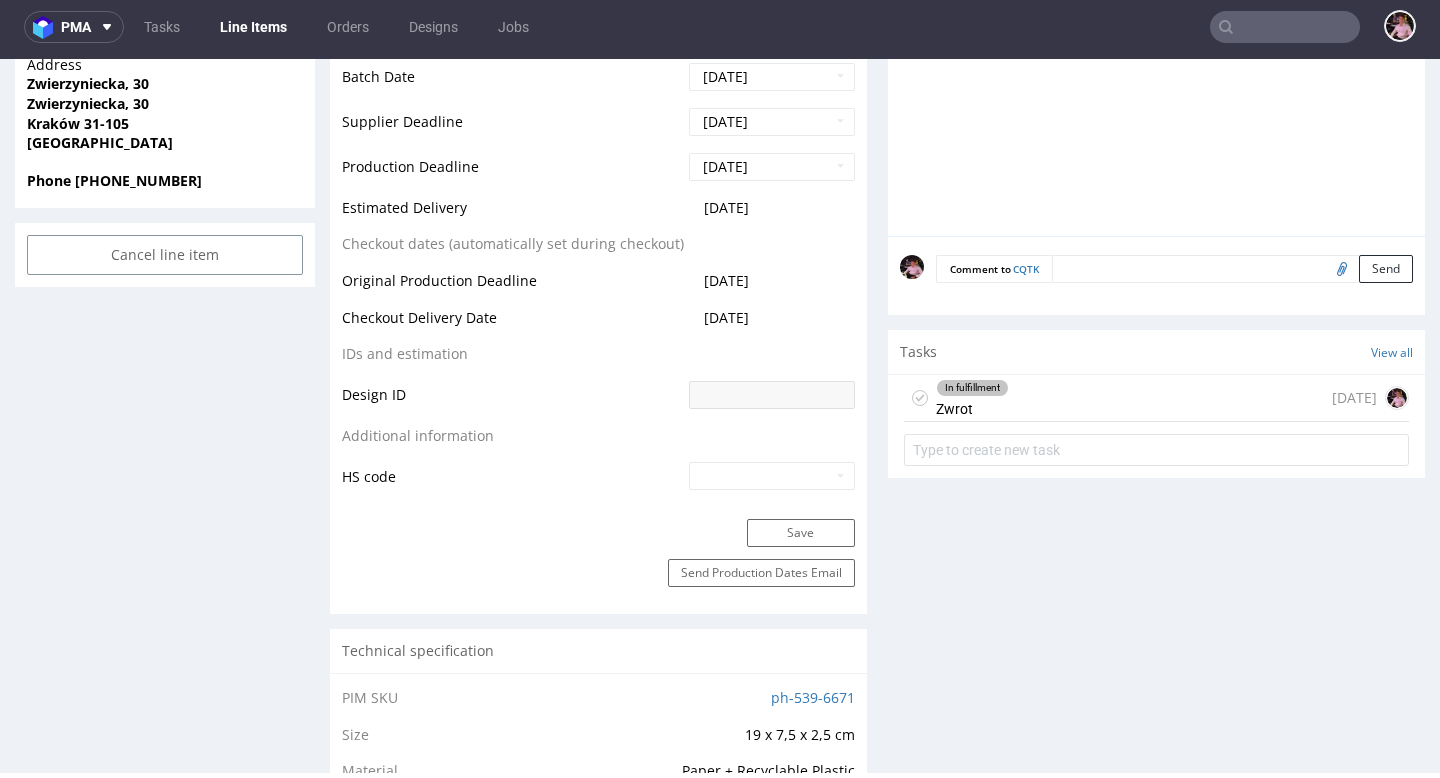 click on "In fulfillment Zwrot 7 days ago" at bounding box center [1156, 398] 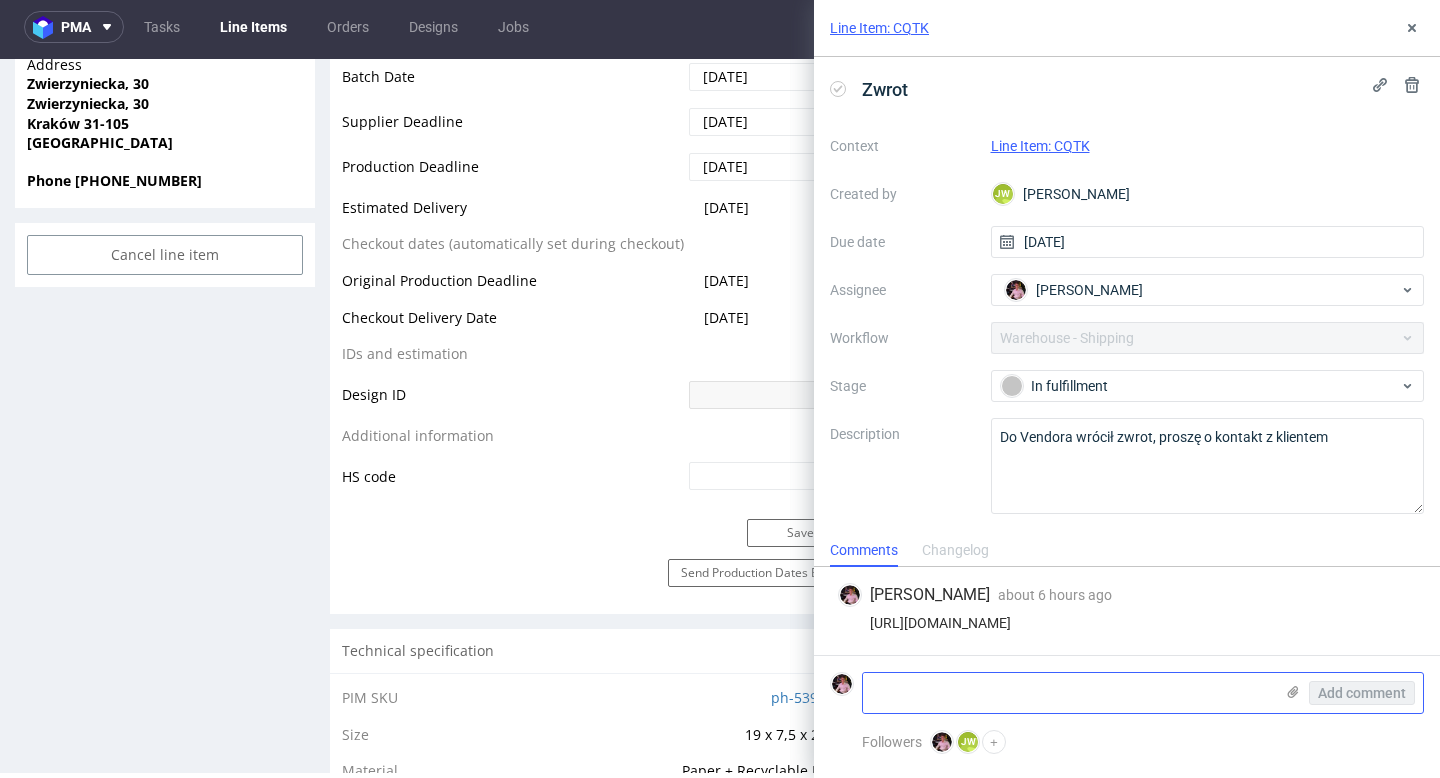 click at bounding box center (1068, 693) 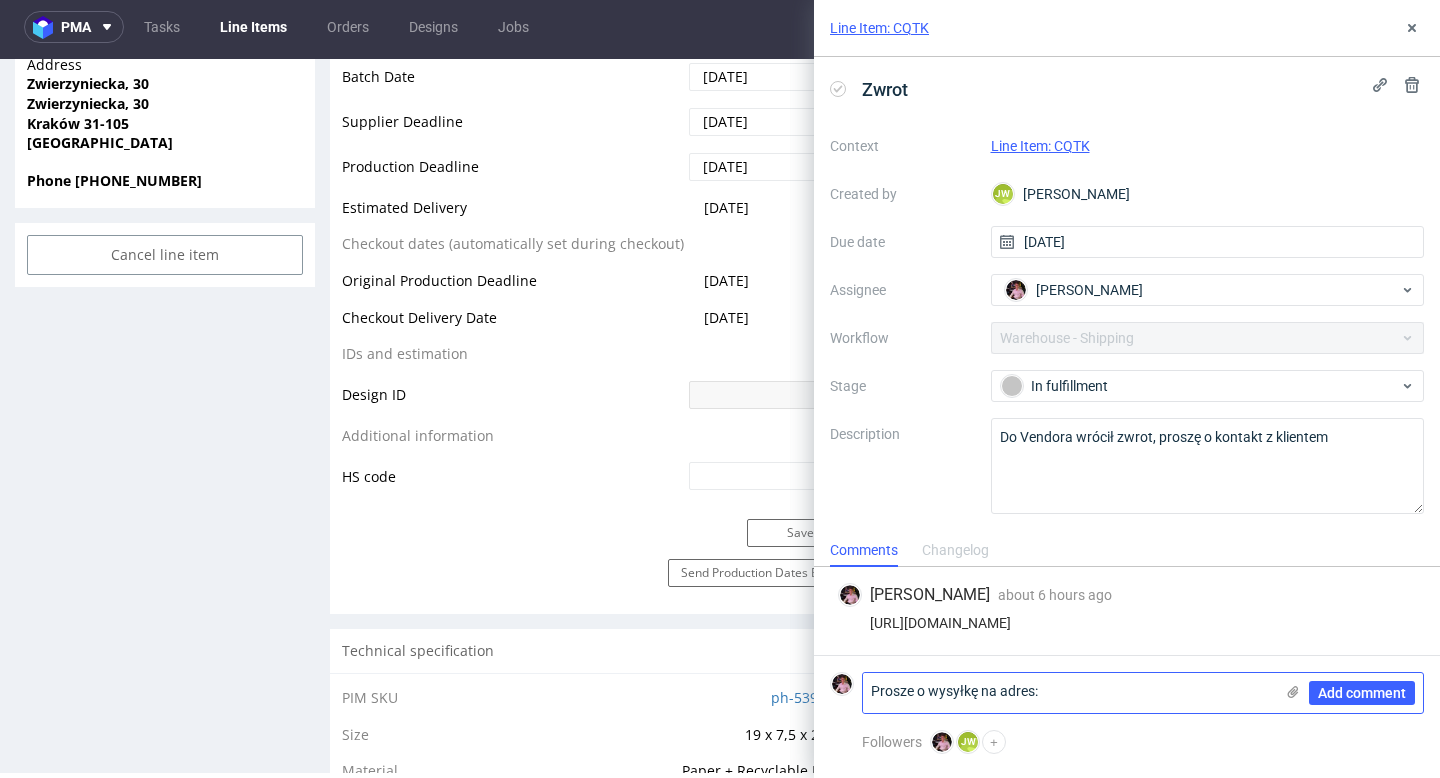 click on "Prosze o wysyłkę na adres:" at bounding box center (1068, 693) 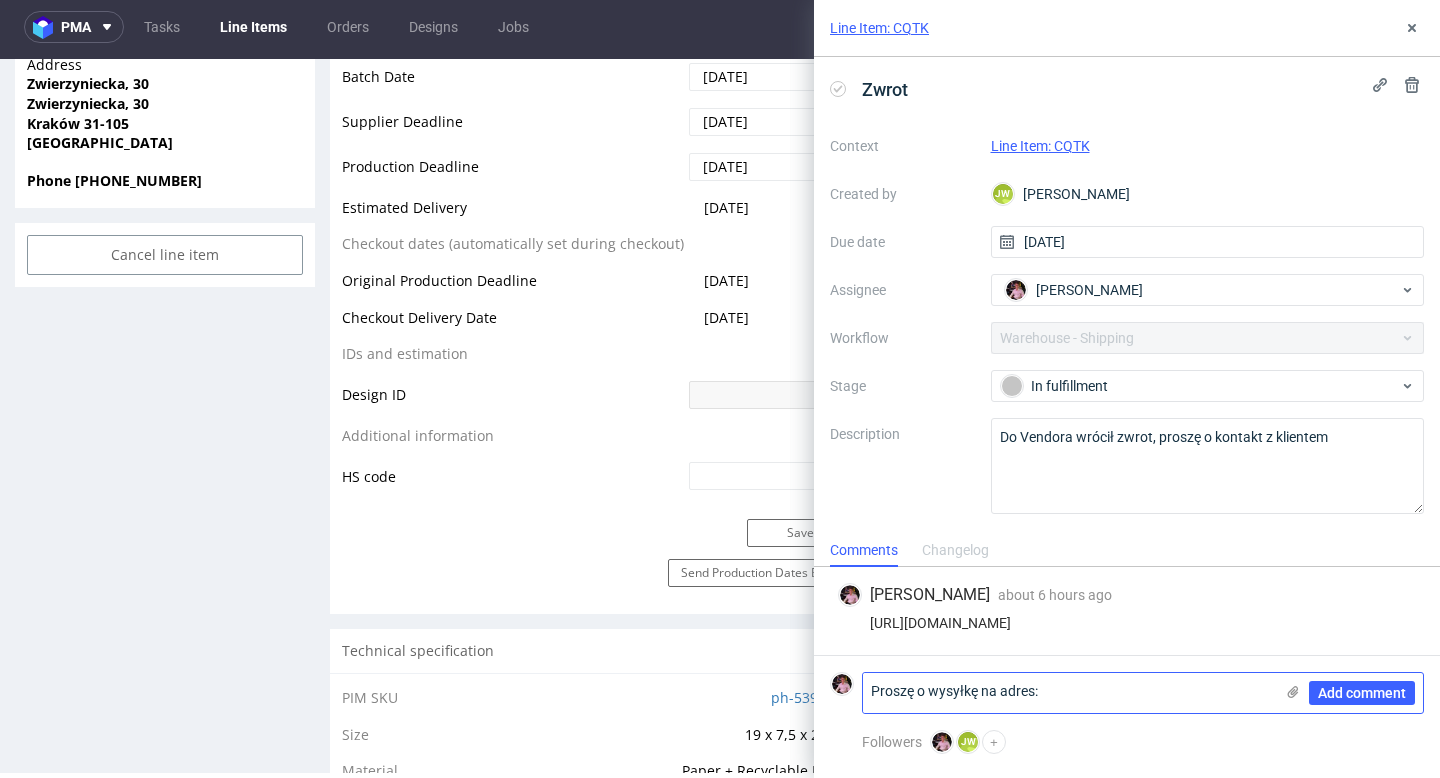 click on "Proszę o wysyłkę na adres:" at bounding box center (1068, 693) 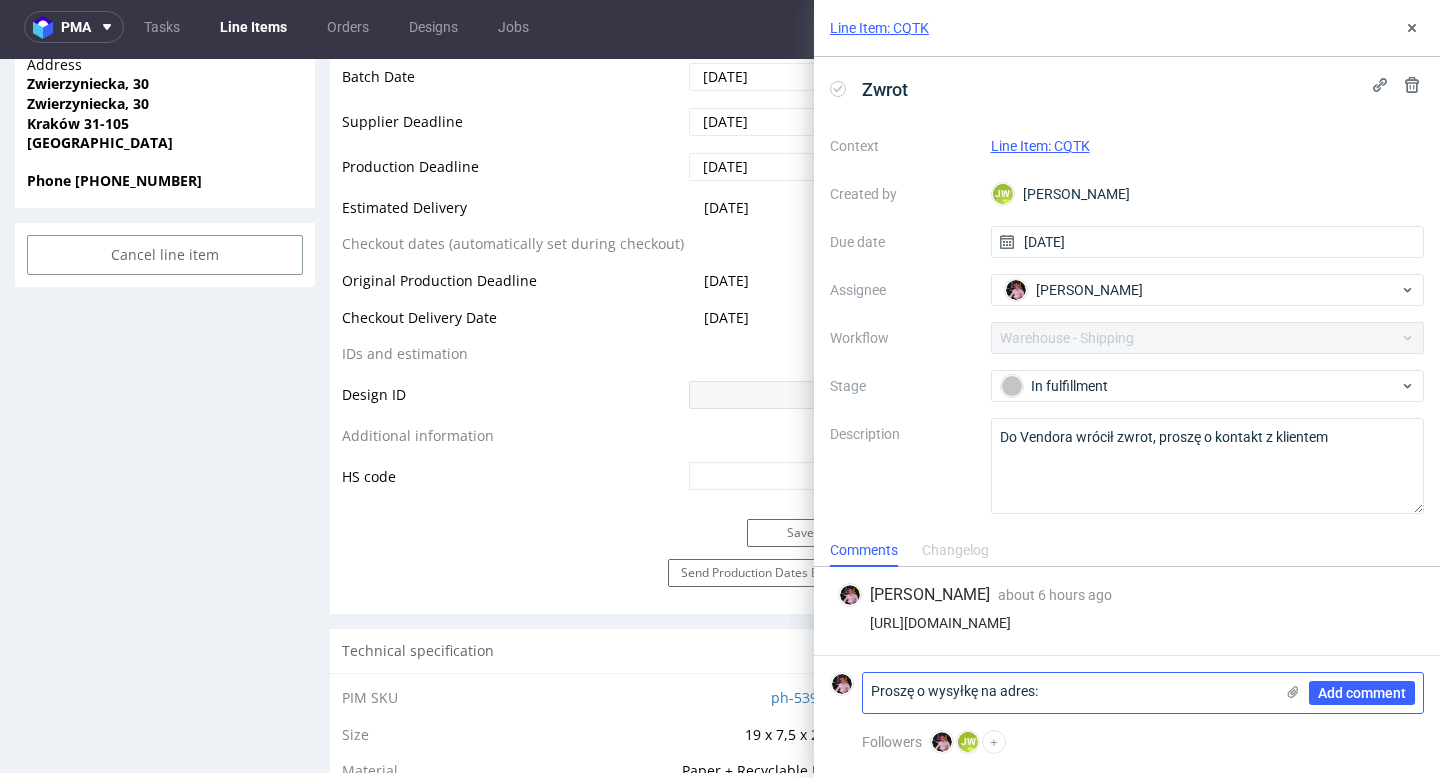 paste on "Zwierzyniecka, 30, 31-105
Kraków" 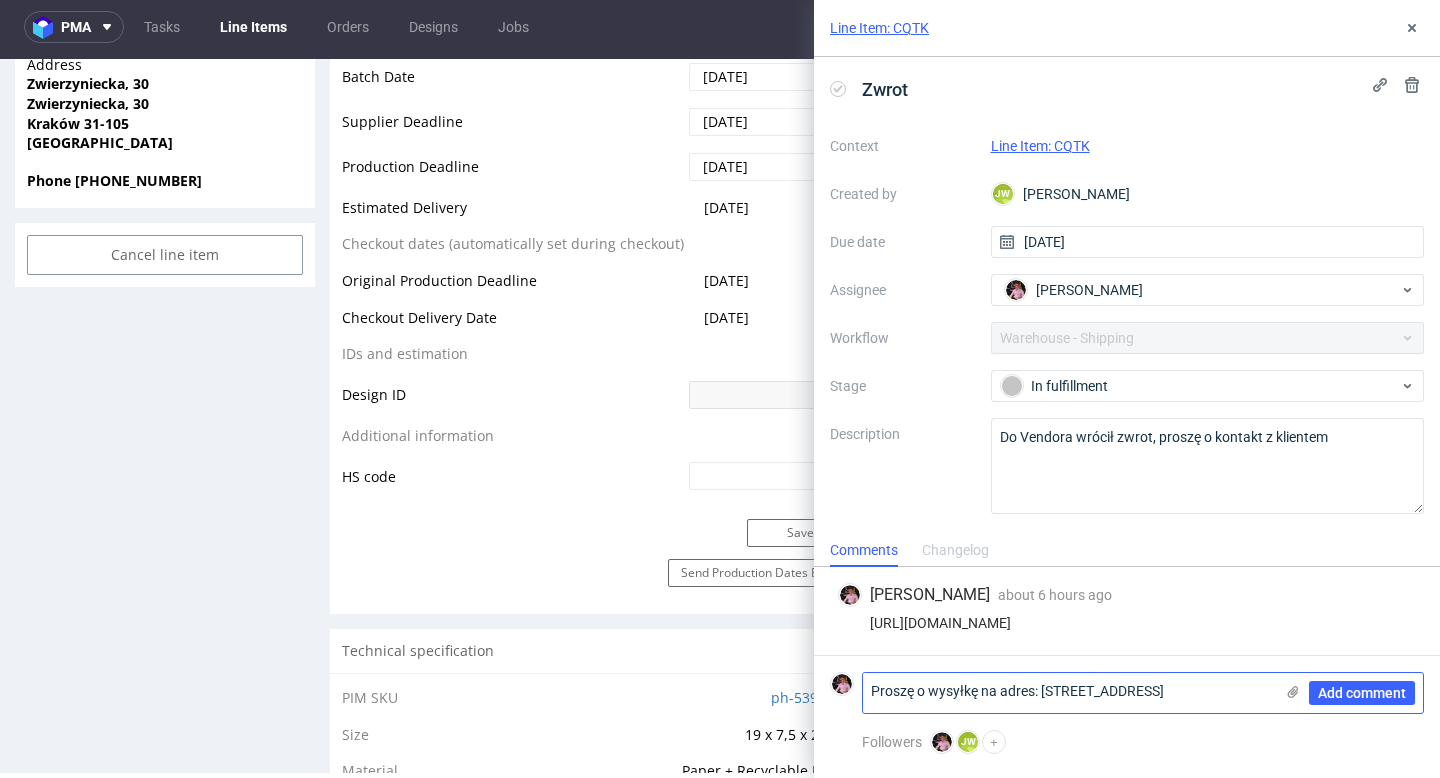 scroll, scrollTop: 0, scrollLeft: 0, axis: both 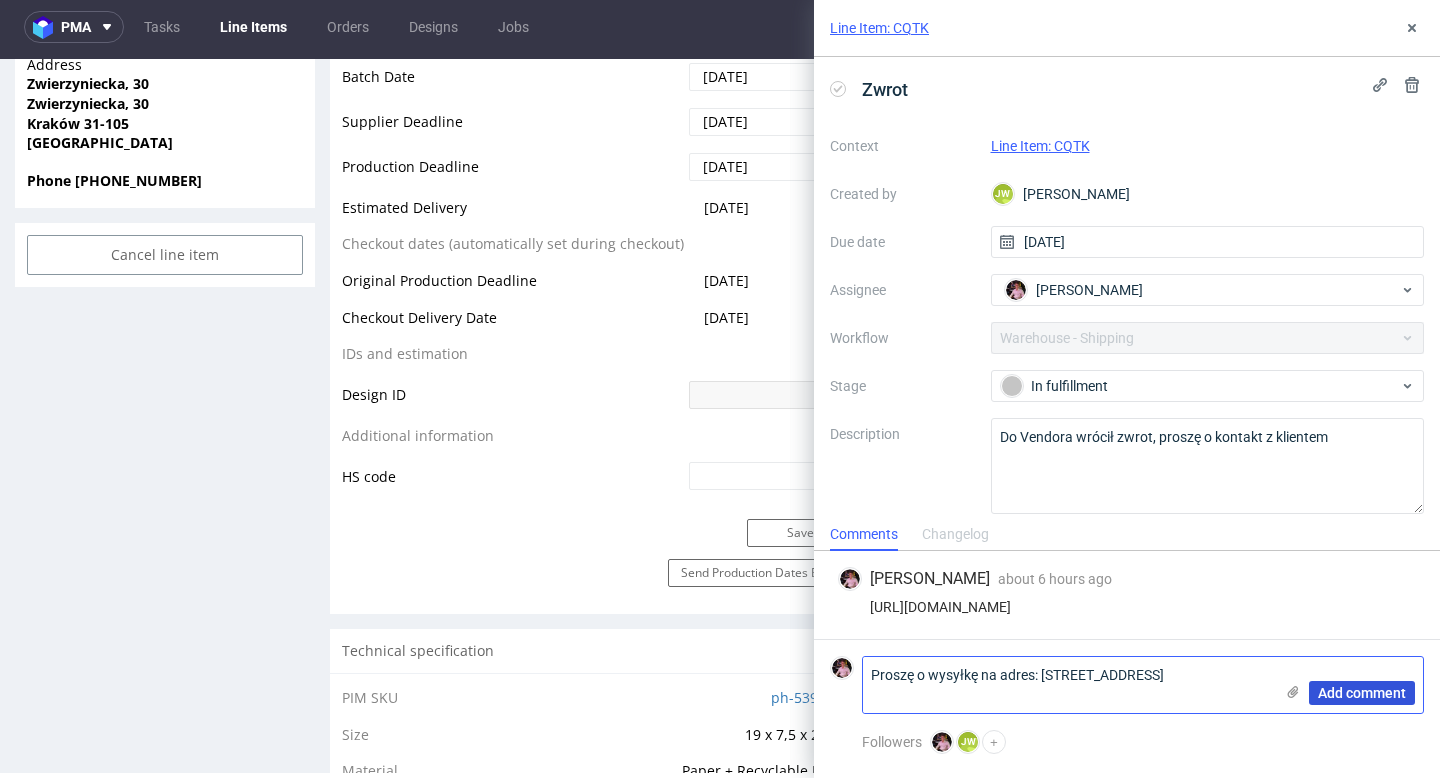 type on "Proszę o wysyłkę na adres: Zwierzyniecka, 30, 31-105
Kraków" 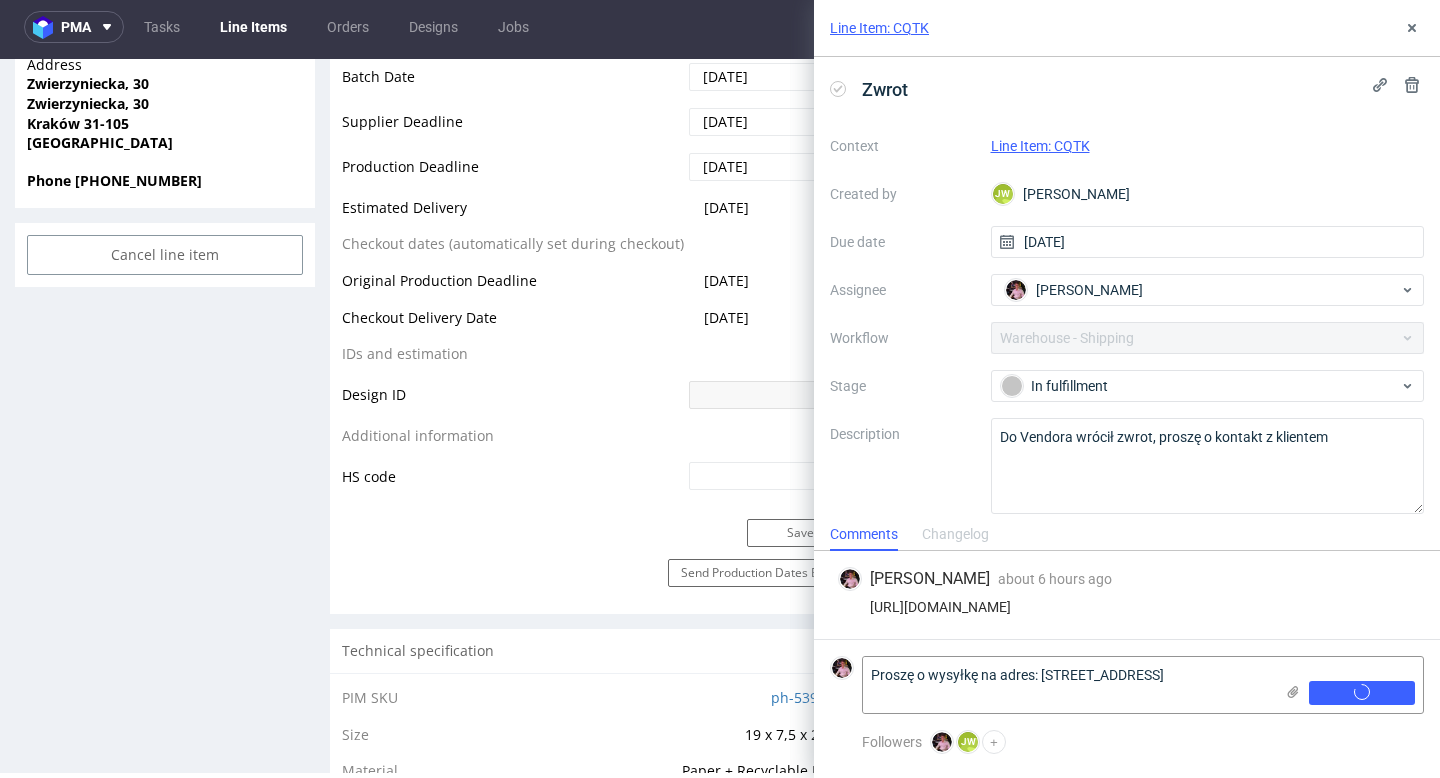 type 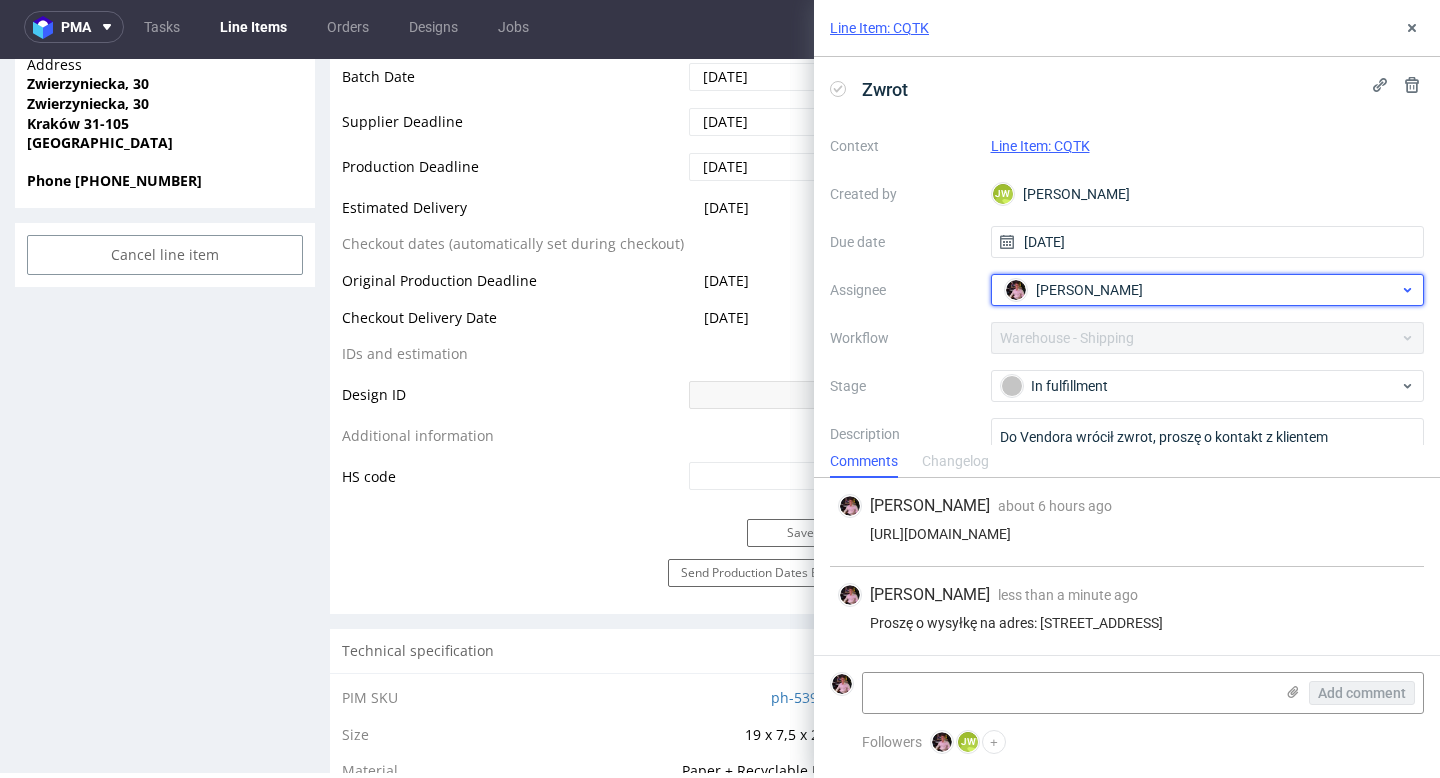 click on "Aleks Ziemkowski" at bounding box center (1089, 290) 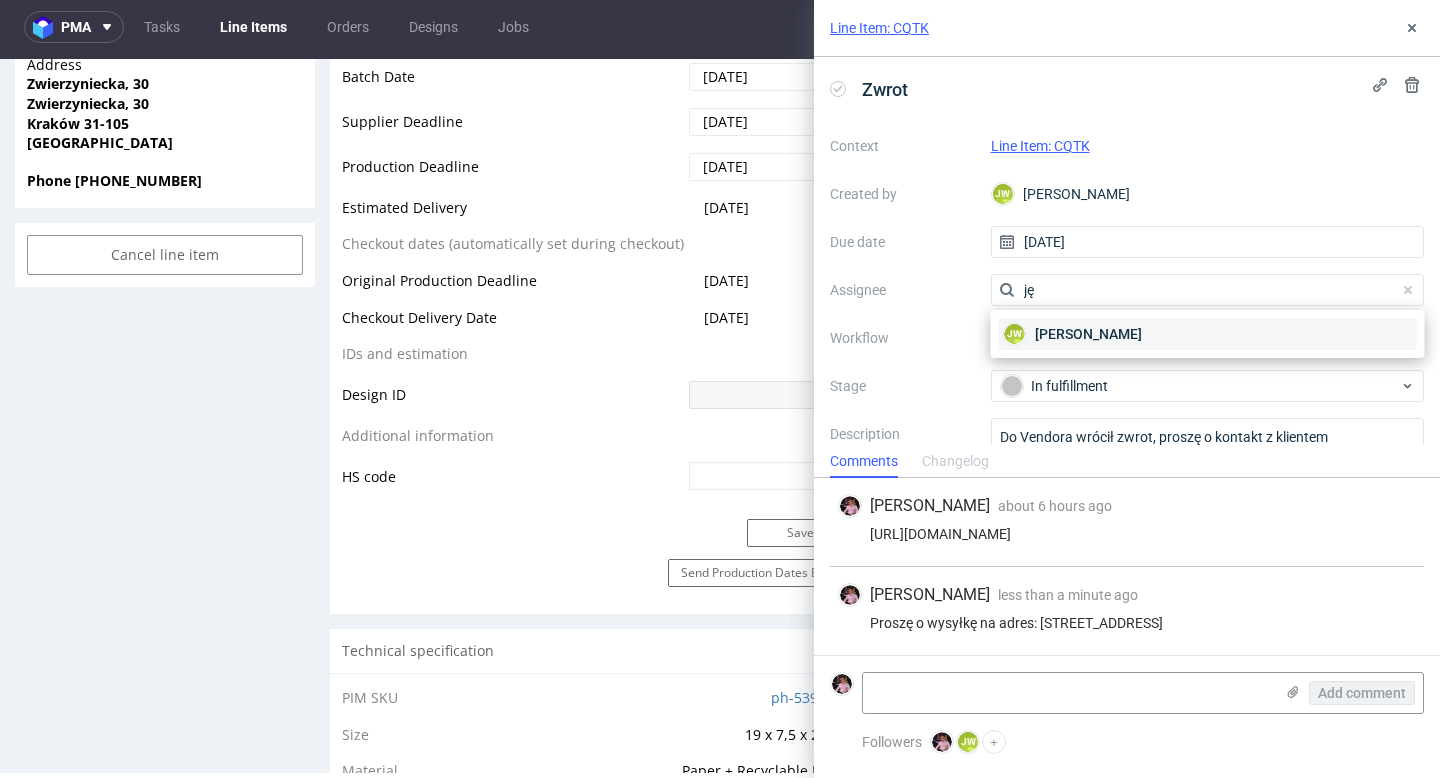 type on "ję" 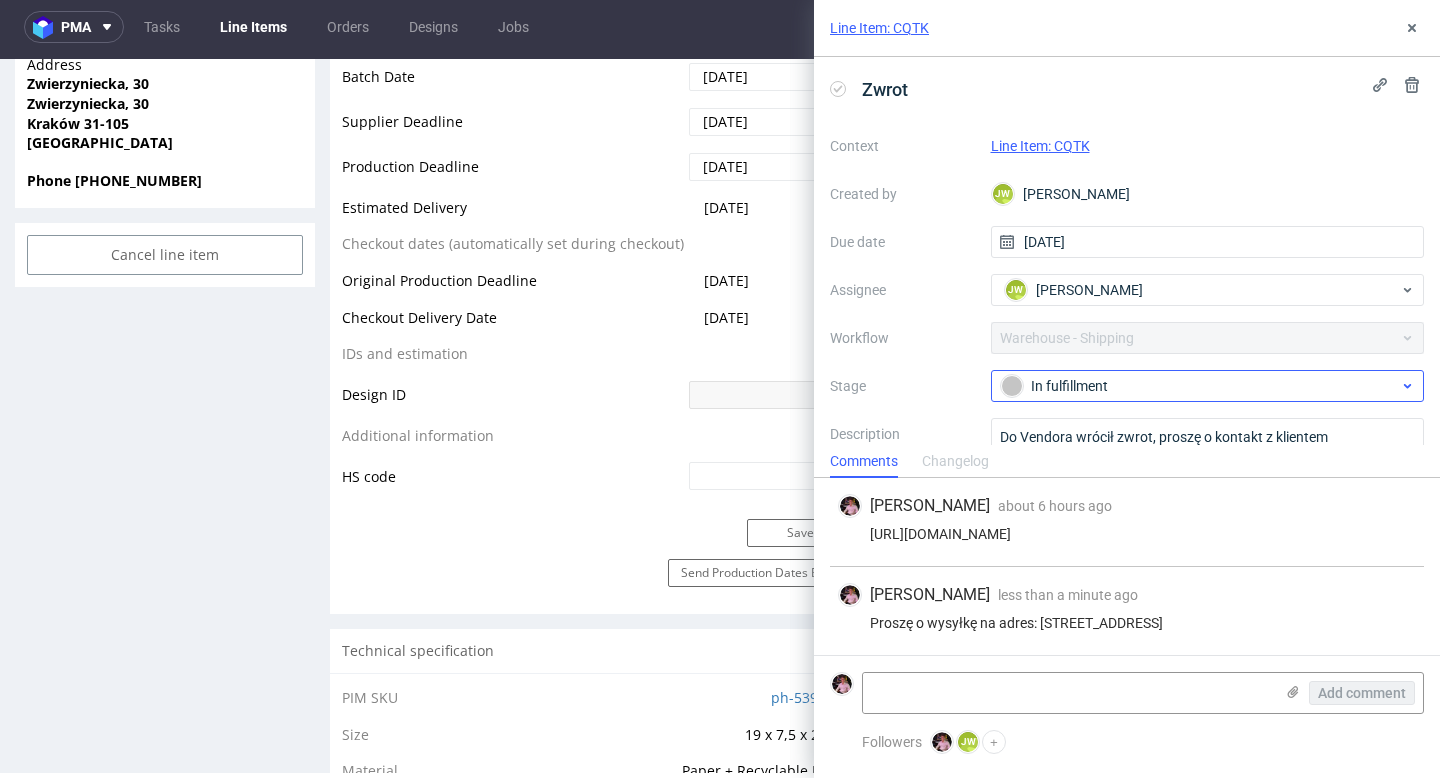 click on "Context Line Item: CQTK Created by JW Jędrzej Wiśniewski Due date 07/07/2025 Assignee JW Jędrzej Wiśniewski Workflow Warehouse - Shipping Stage In fulfillment Description Do Vendora wrócił zwrot, proszę o kontakt z klientem" at bounding box center [1127, 322] 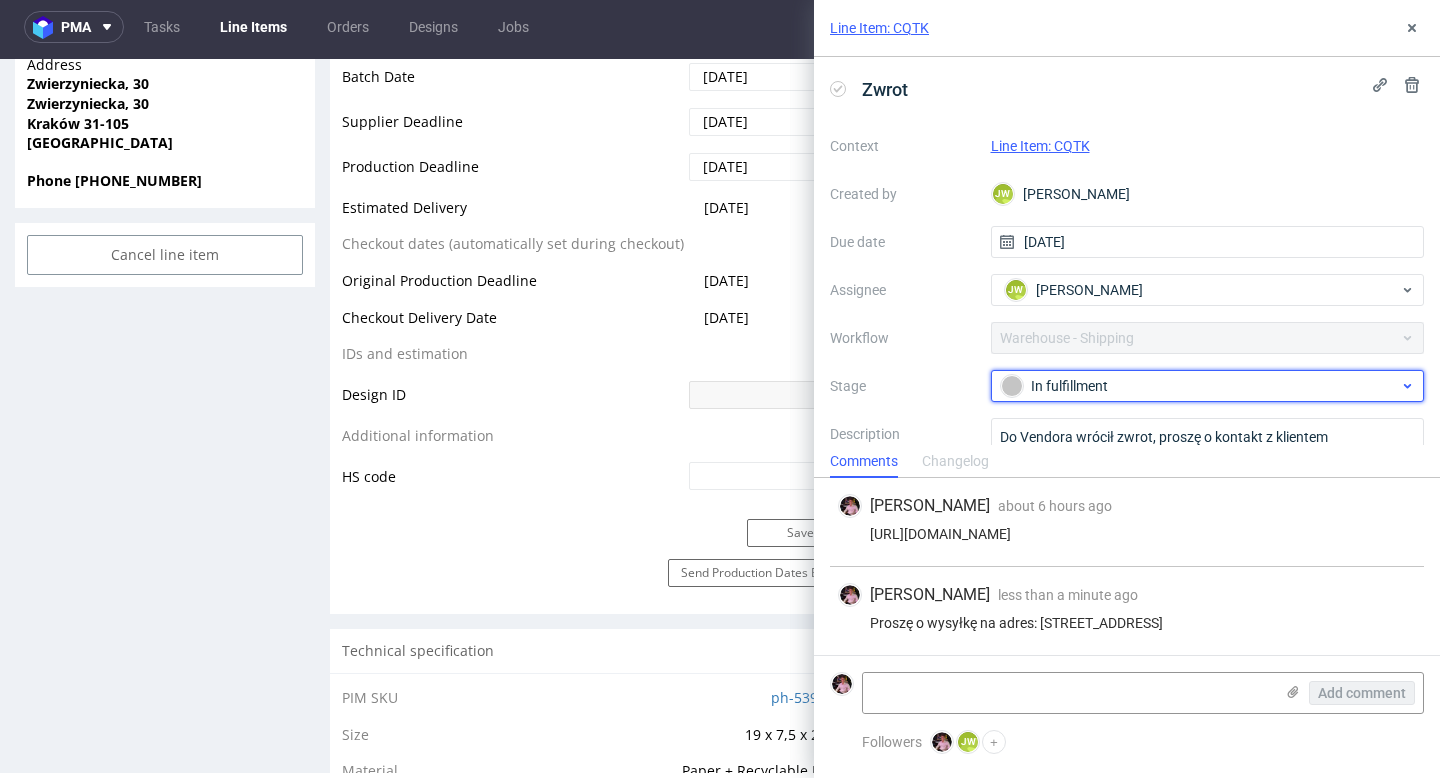 click on "In fulfillment" at bounding box center [1200, 386] 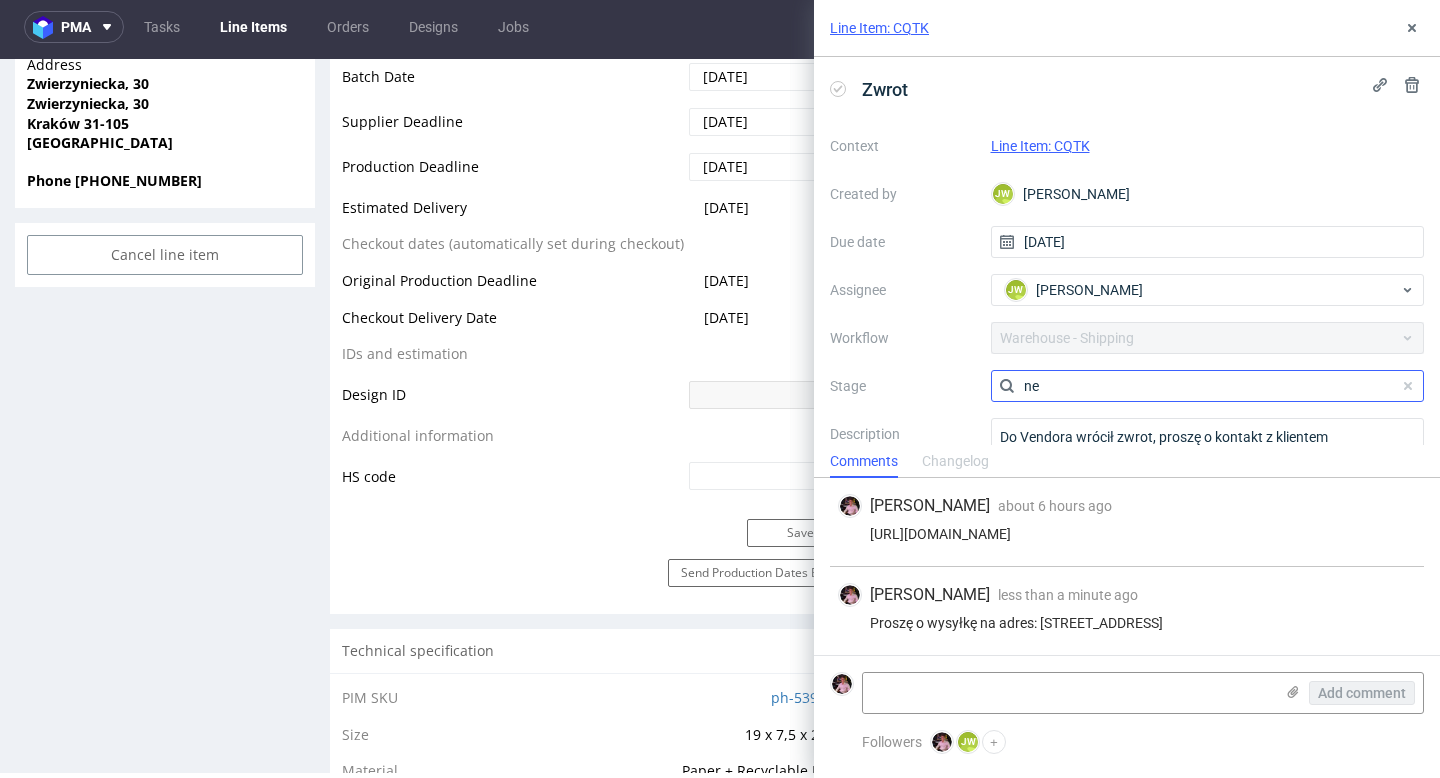 type on "n" 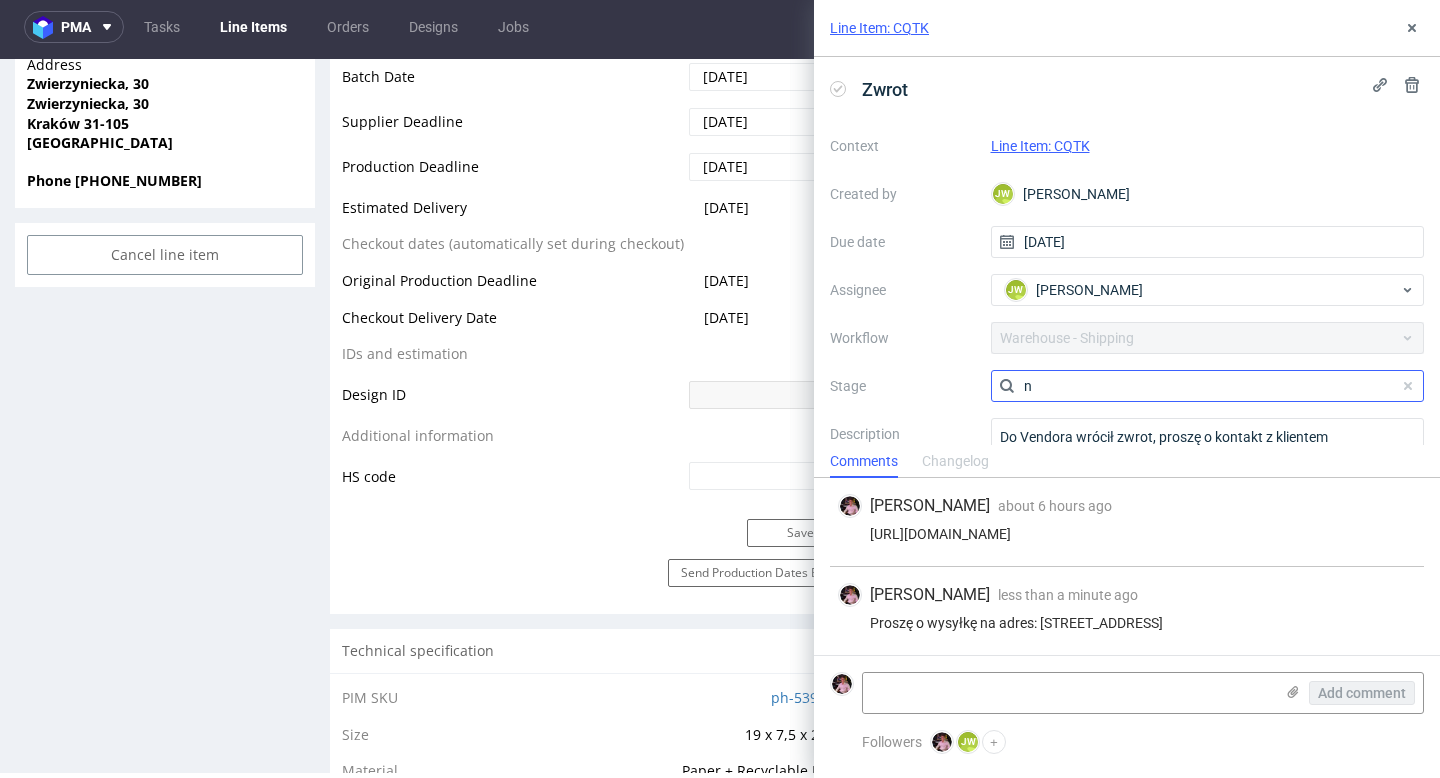type 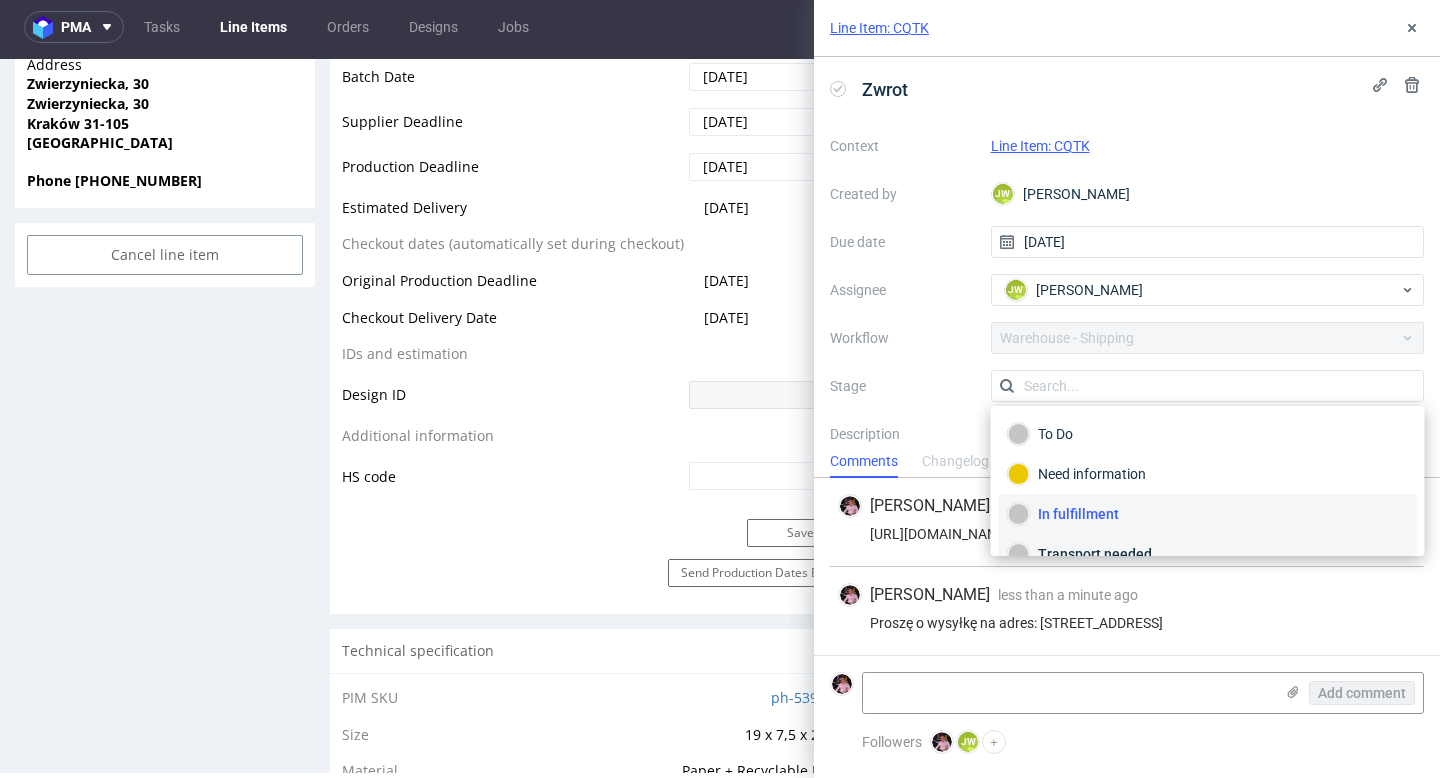 click on "Transport needed" at bounding box center (1208, 554) 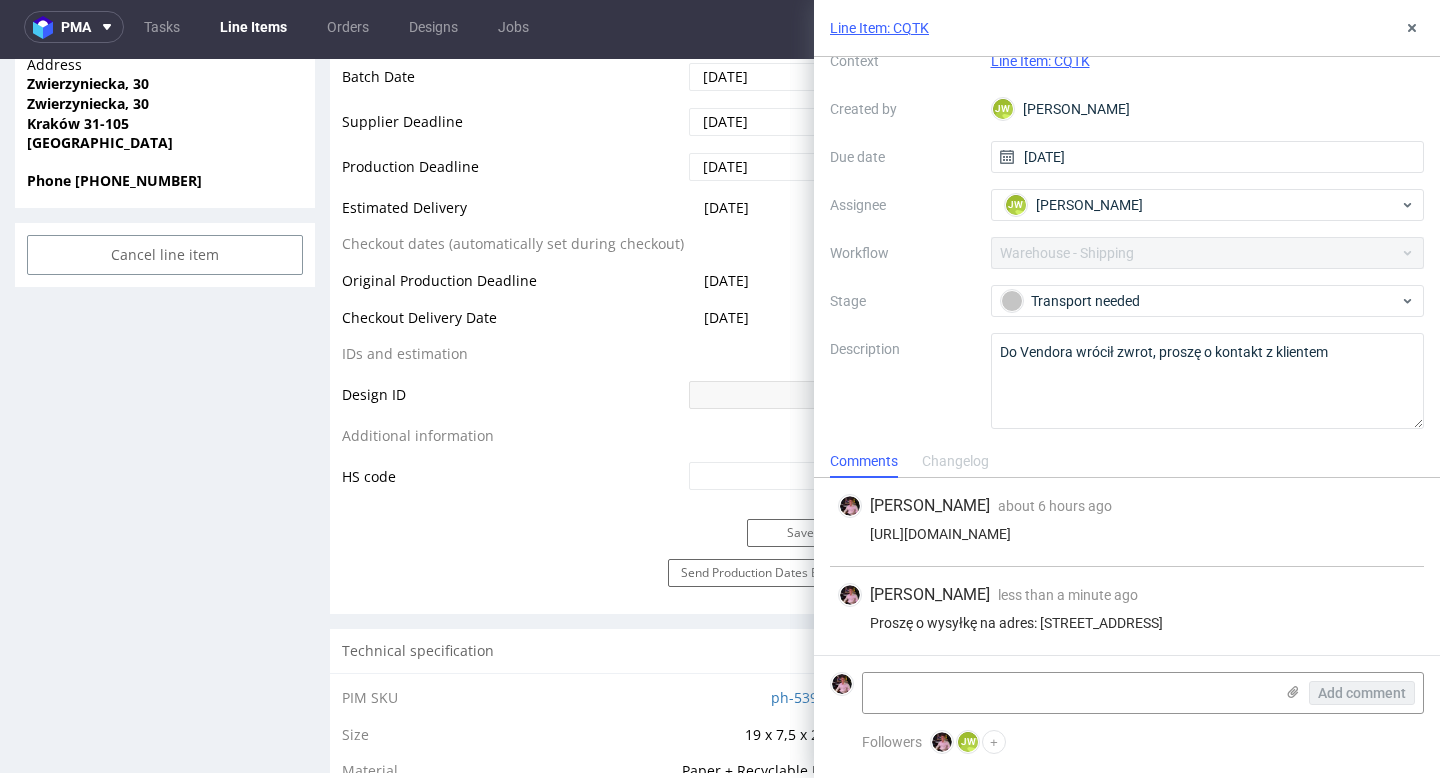 scroll, scrollTop: 101, scrollLeft: 0, axis: vertical 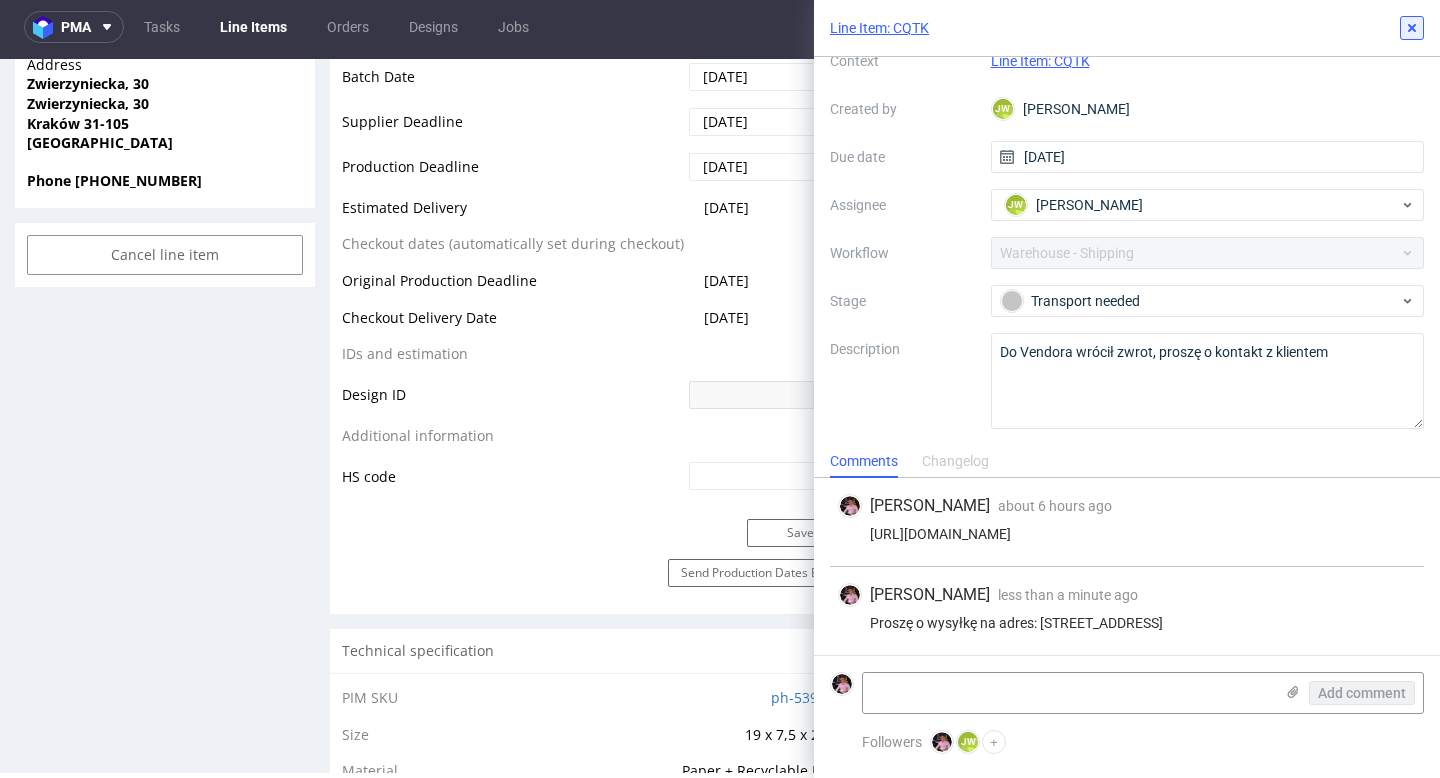 click 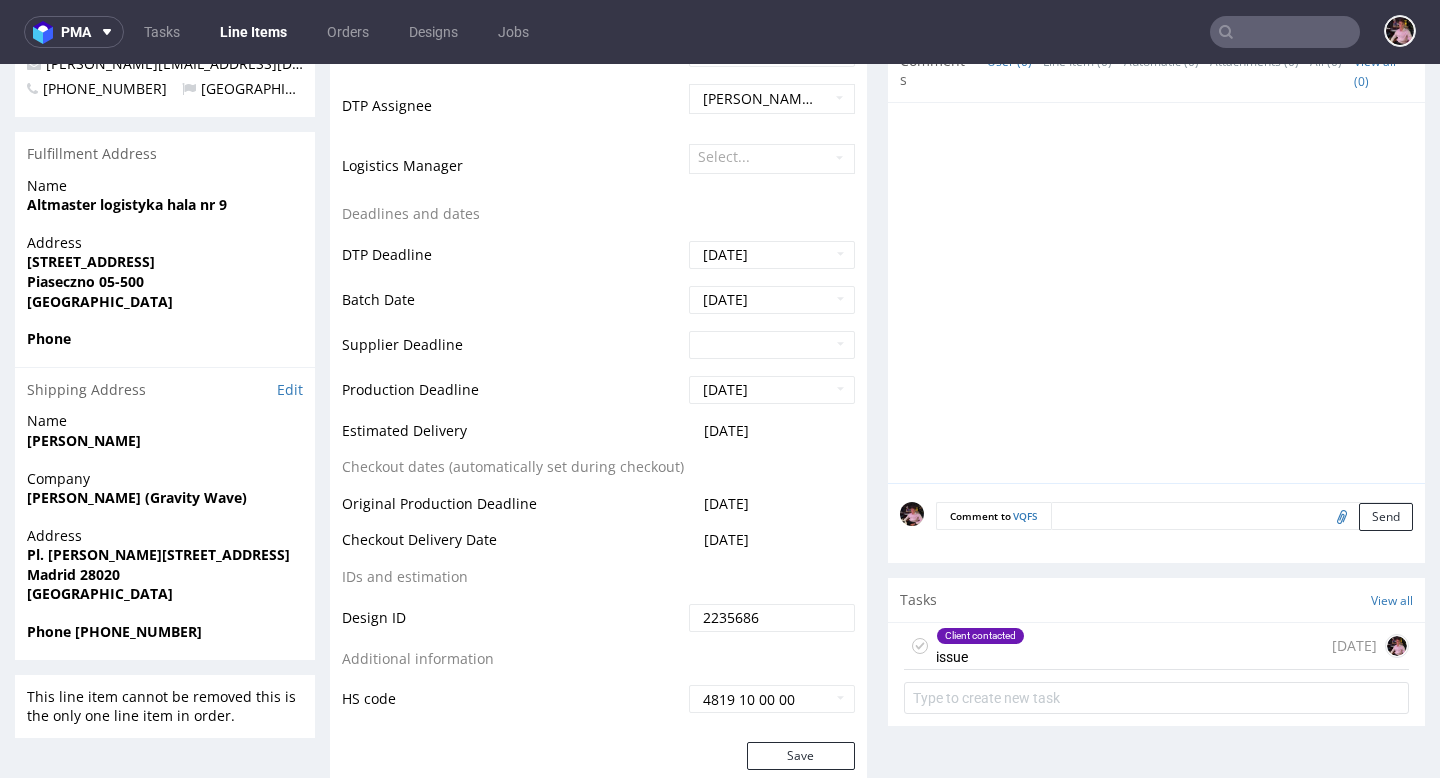 scroll, scrollTop: 1168, scrollLeft: 0, axis: vertical 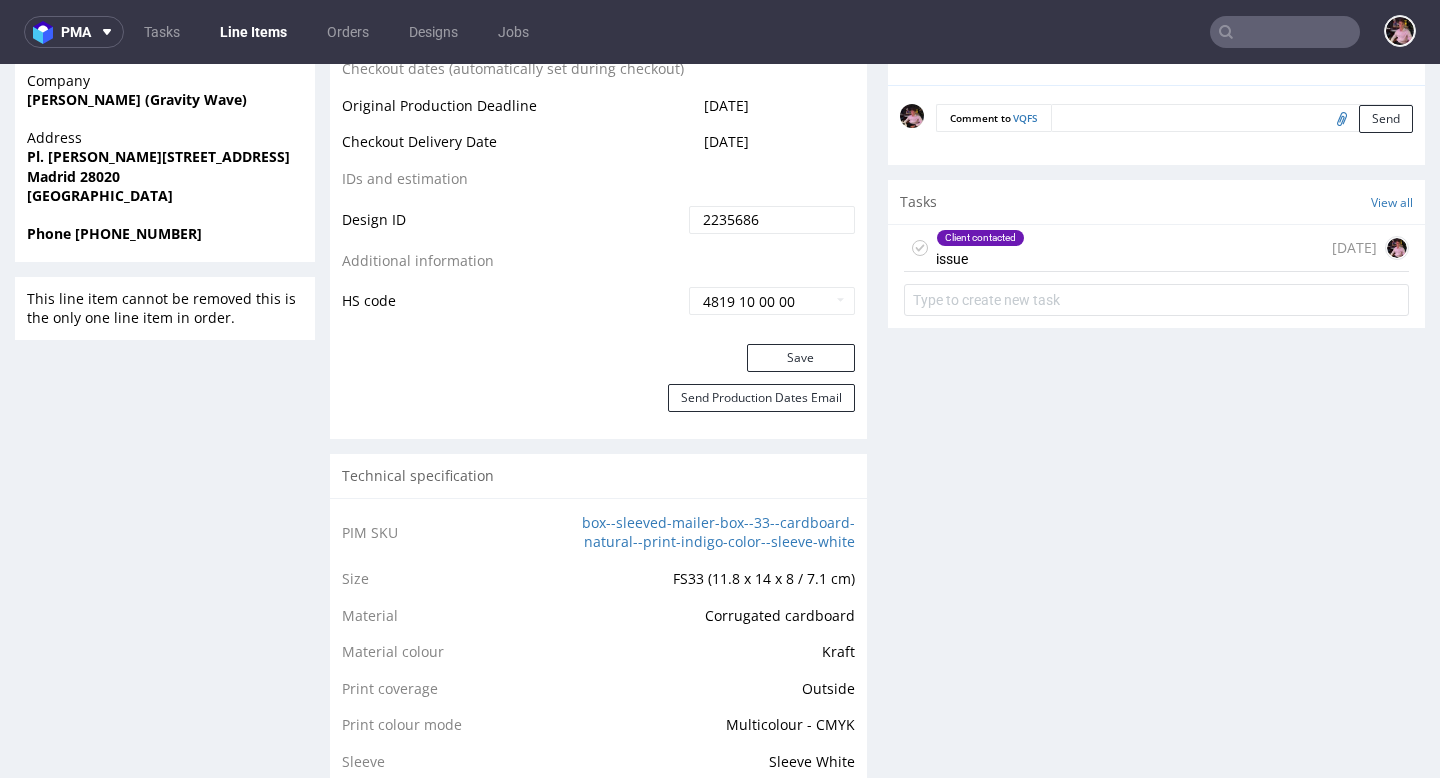 click on "Client contacted issue 6 days ago" at bounding box center (1156, 248) 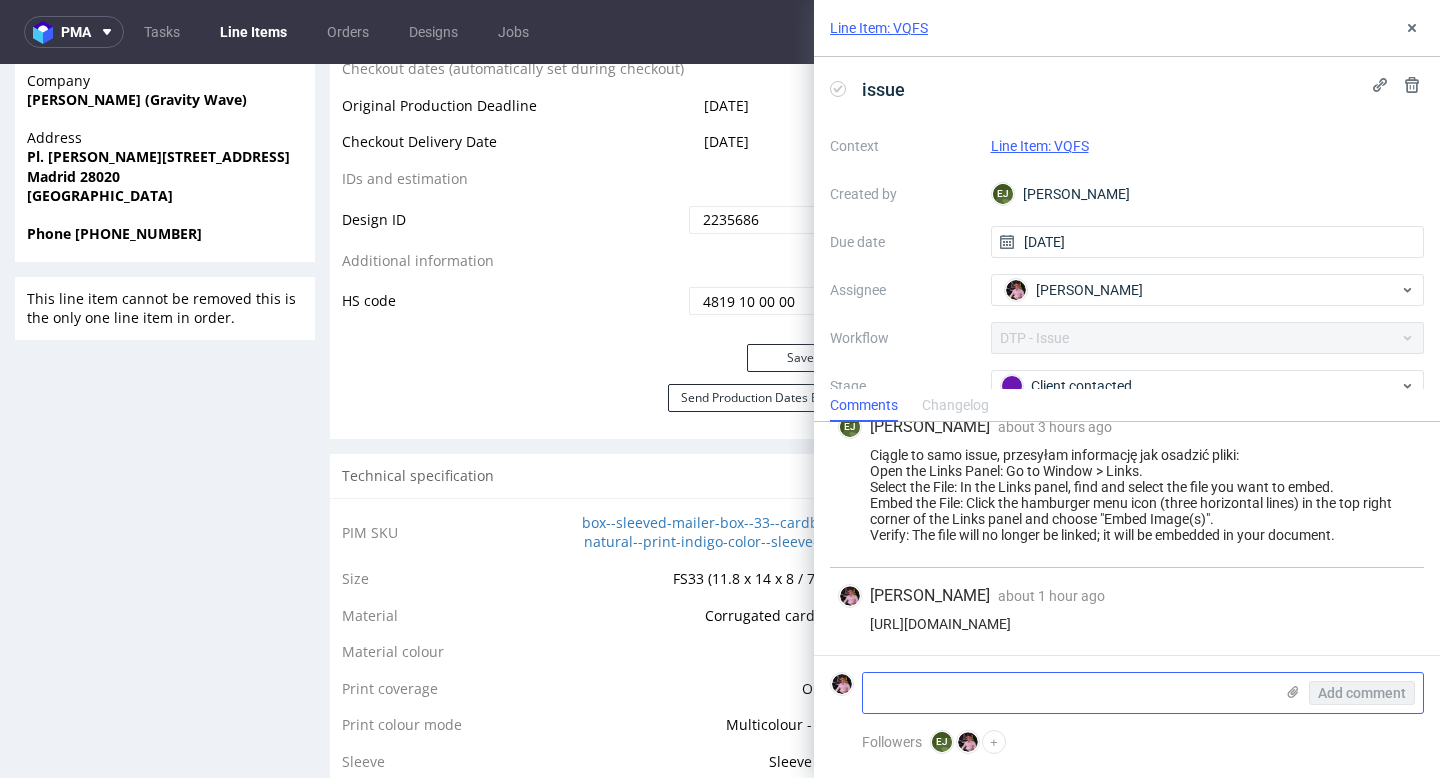 scroll, scrollTop: 563, scrollLeft: 0, axis: vertical 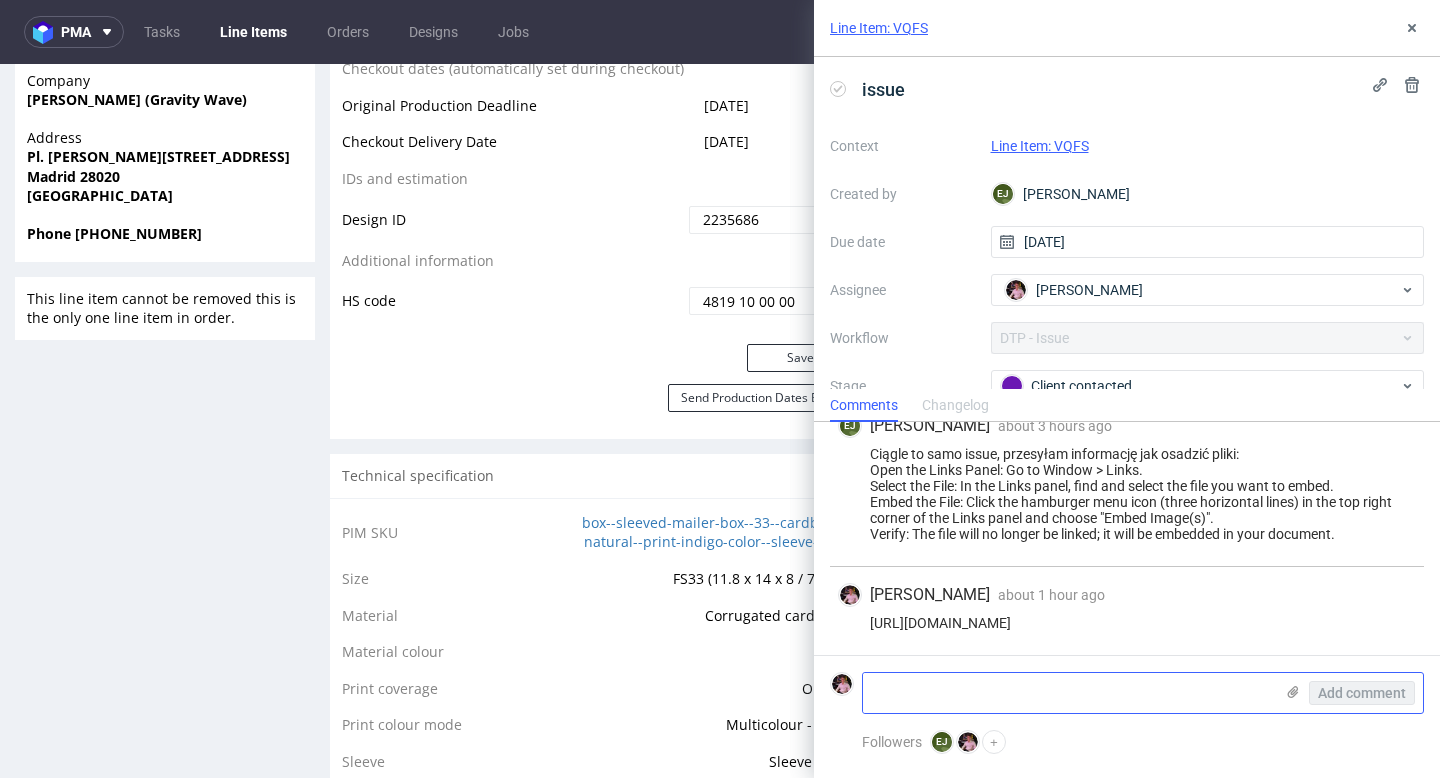 click 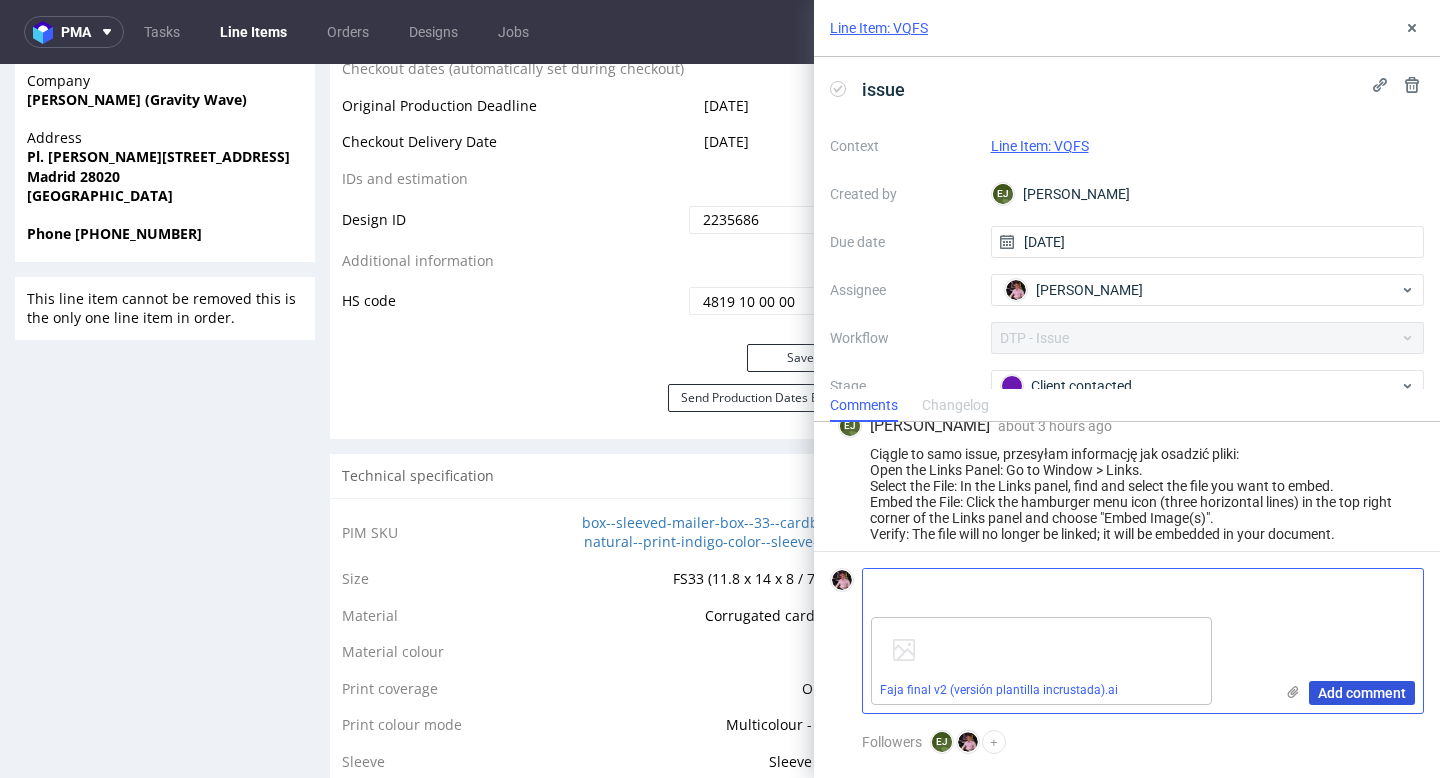 click on "Add comment" at bounding box center [1362, 693] 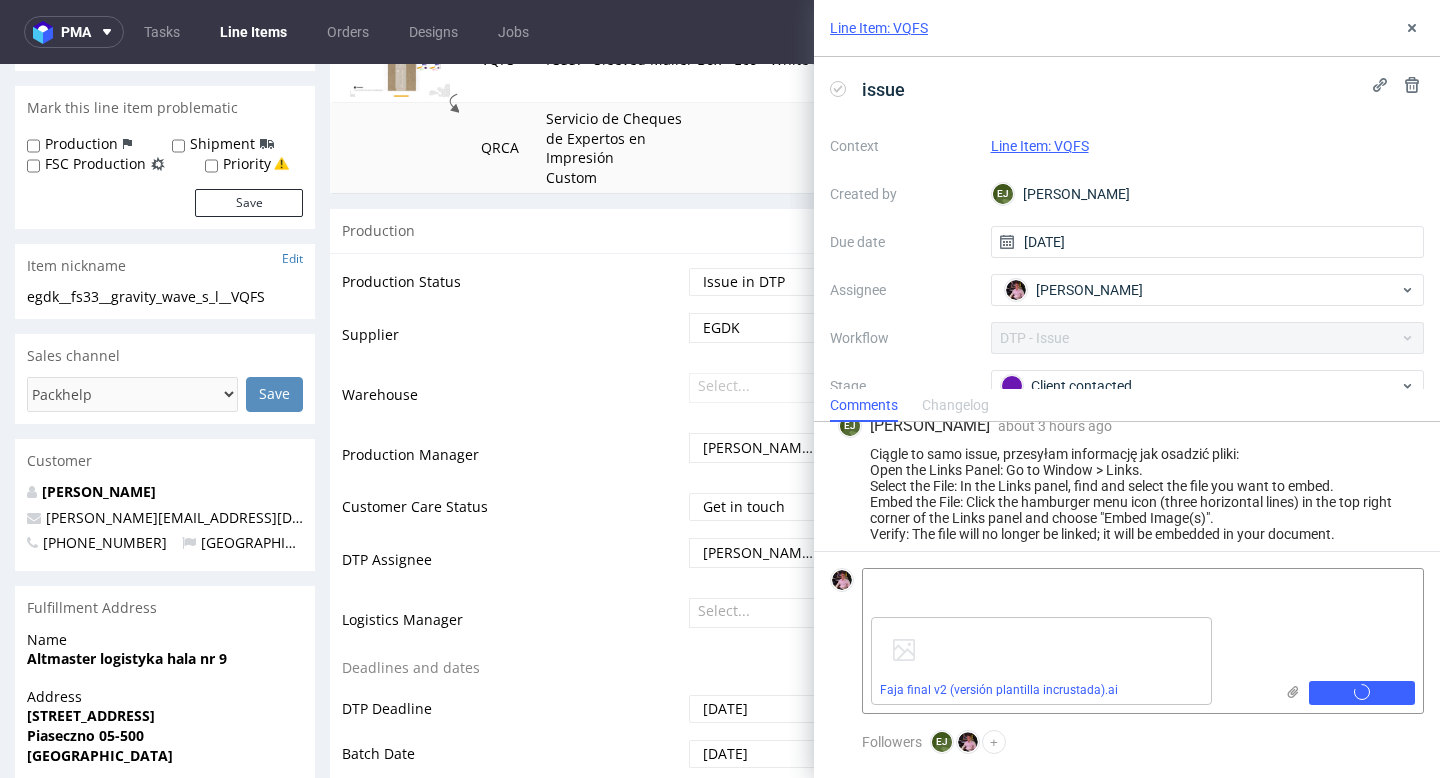 scroll, scrollTop: 271, scrollLeft: 0, axis: vertical 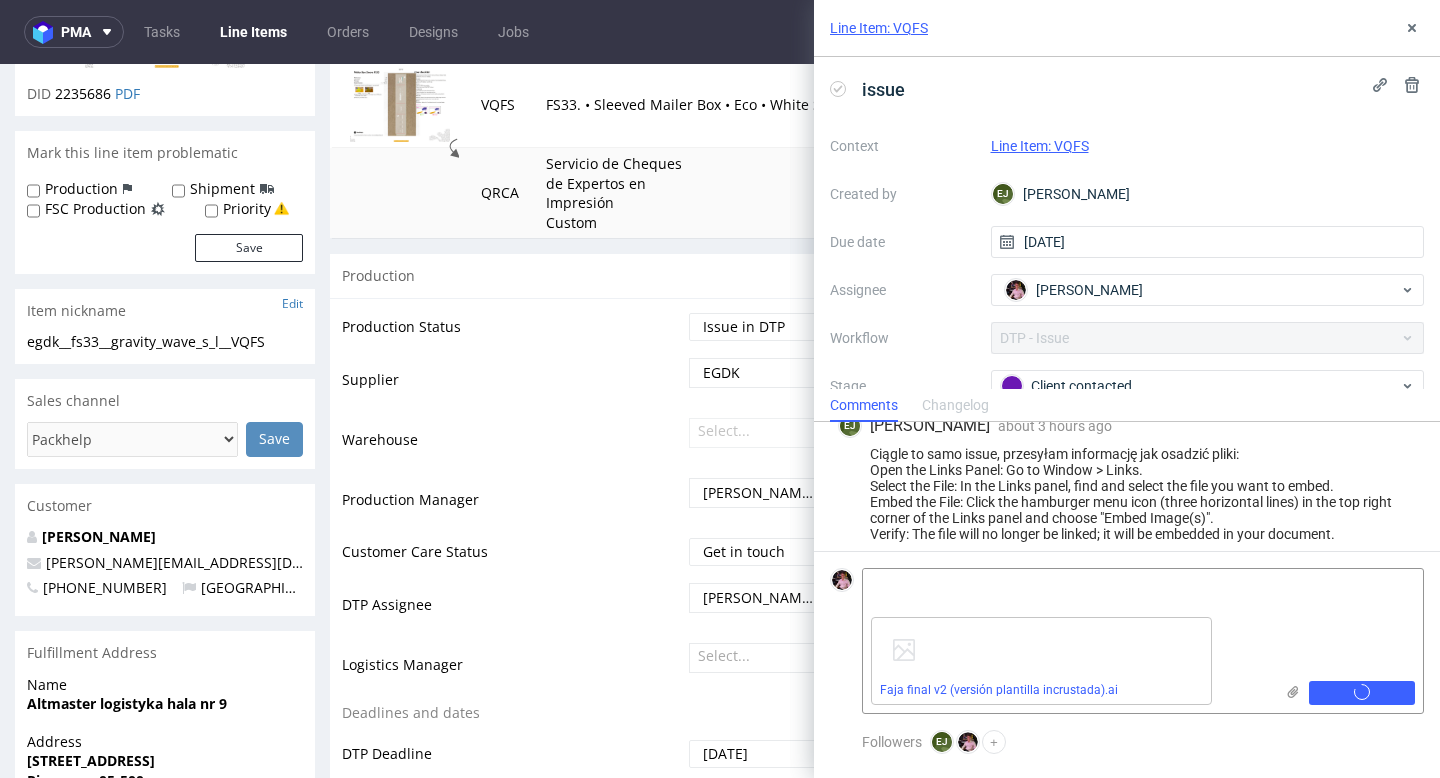 click on "Waiting for Artwork
Waiting for Diecut
Waiting for Mockup Waiting for DTP
Waiting for DTP Double Check
DTP DC Done
In DTP
Issue in DTP
DTP Client Approval Needed
DTP Client Approval Pending
DTP Client Approval Rejected
Back for DTP
DTP Verification Needed
DTP Production Ready In Production
Sent to Fulfillment
Issue in Production
Sent to Warehouse Fulfillment
Production Complete" at bounding box center [769, 333] 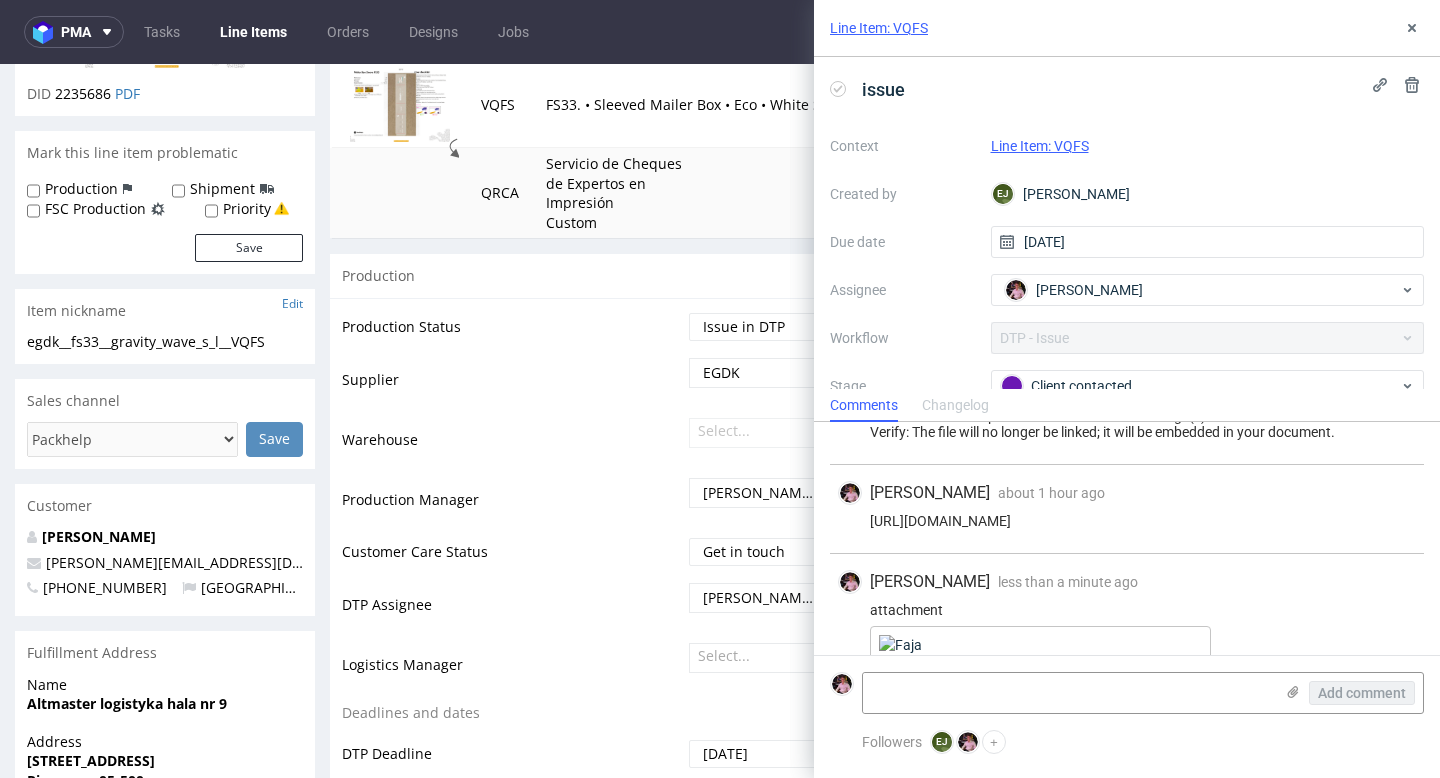 scroll, scrollTop: 740, scrollLeft: 0, axis: vertical 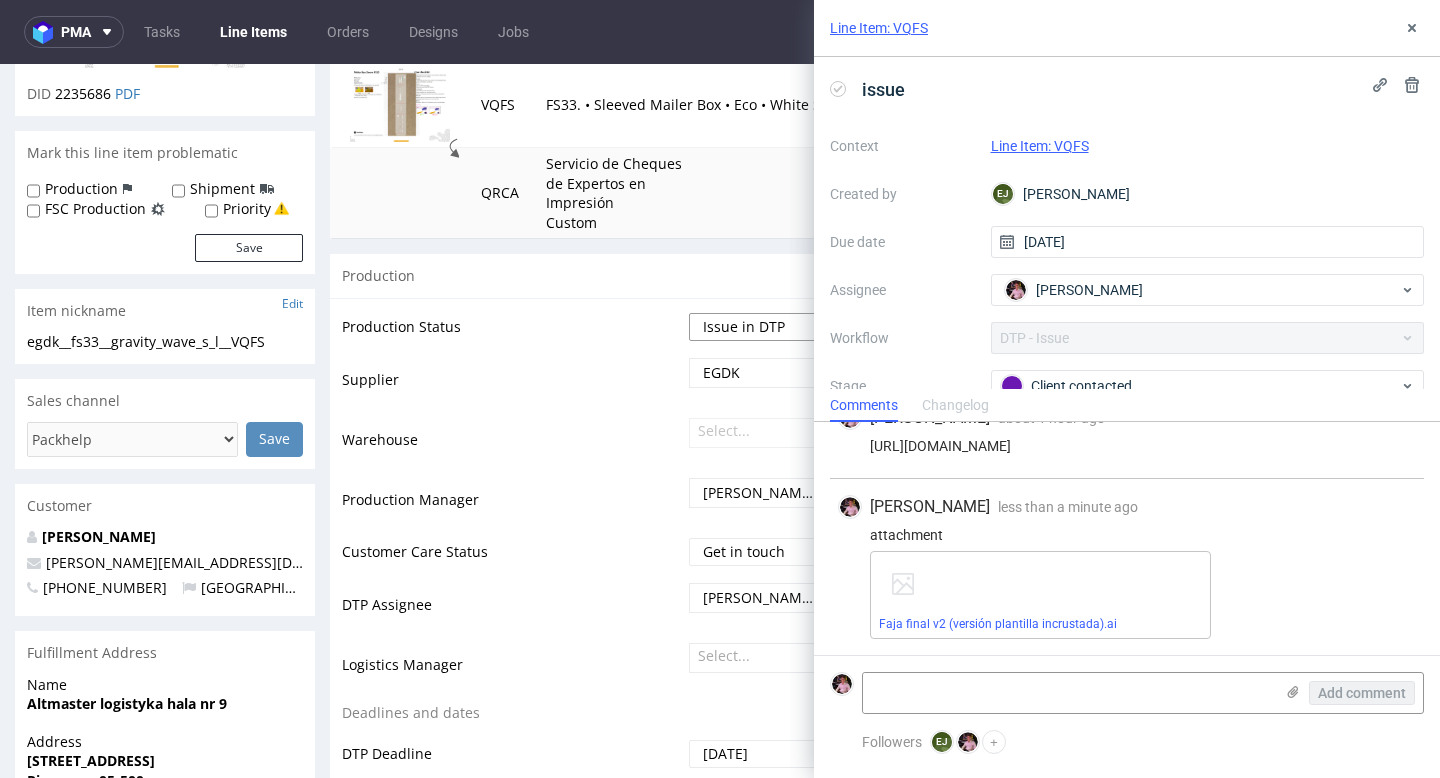 click on "Waiting for Artwork
Waiting for Diecut
Waiting for Mockup Waiting for DTP
Waiting for DTP Double Check
DTP DC Done
In DTP
Issue in DTP
DTP Client Approval Needed
DTP Client Approval Pending
DTP Client Approval Rejected
Back for DTP
DTP Verification Needed
DTP Production Ready In Production
Sent to Fulfillment
Issue in Production
Sent to Warehouse Fulfillment
Production Complete" at bounding box center (772, 327) 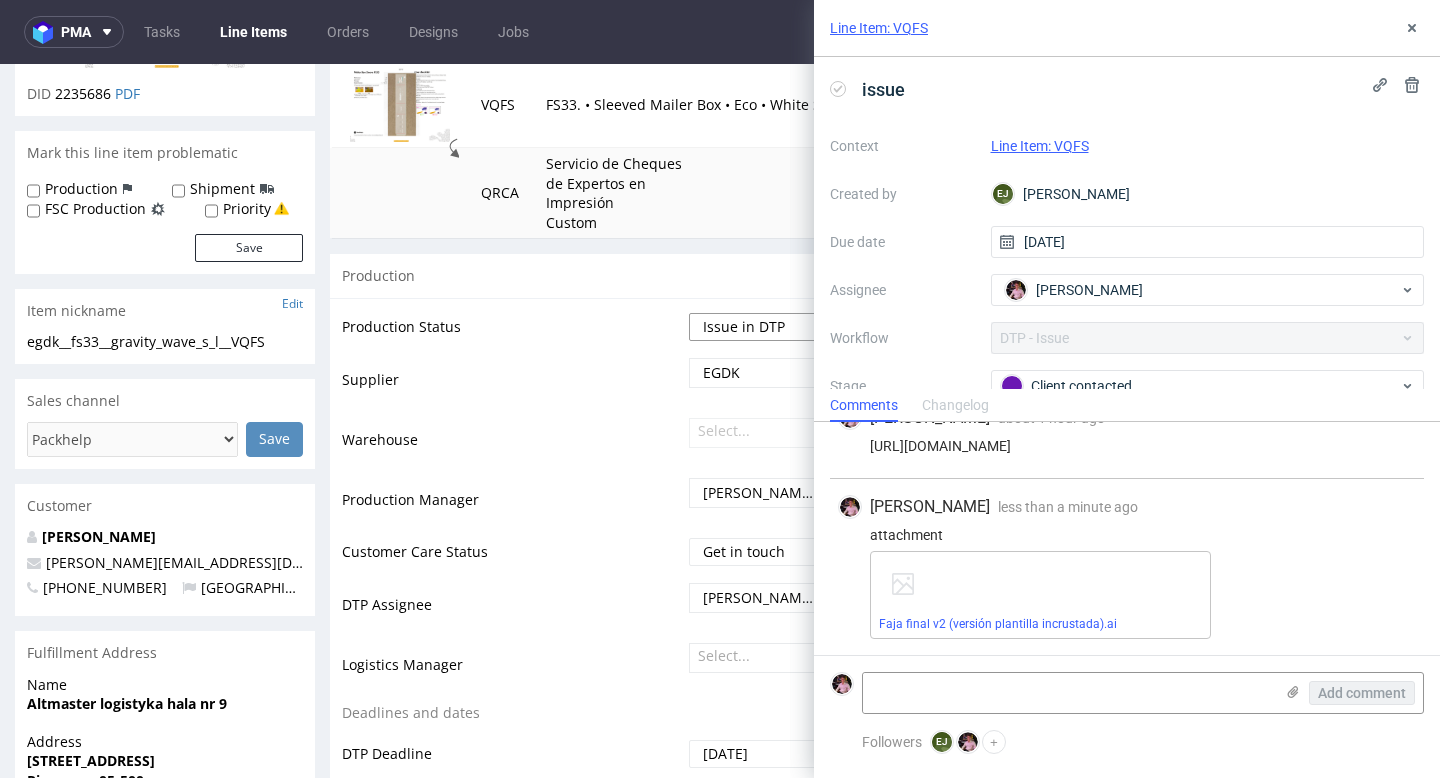 select on "back_for_dtp" 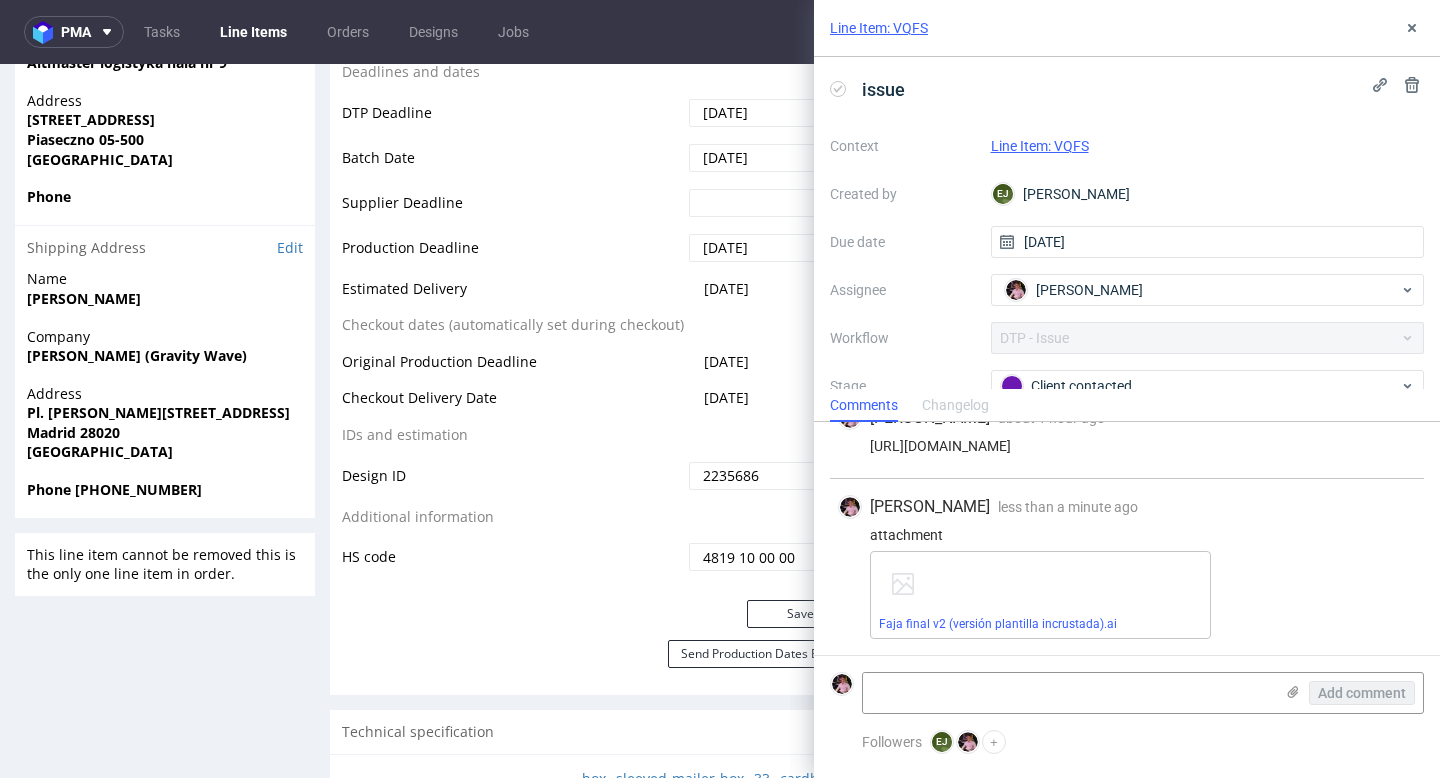scroll, scrollTop: 1040, scrollLeft: 0, axis: vertical 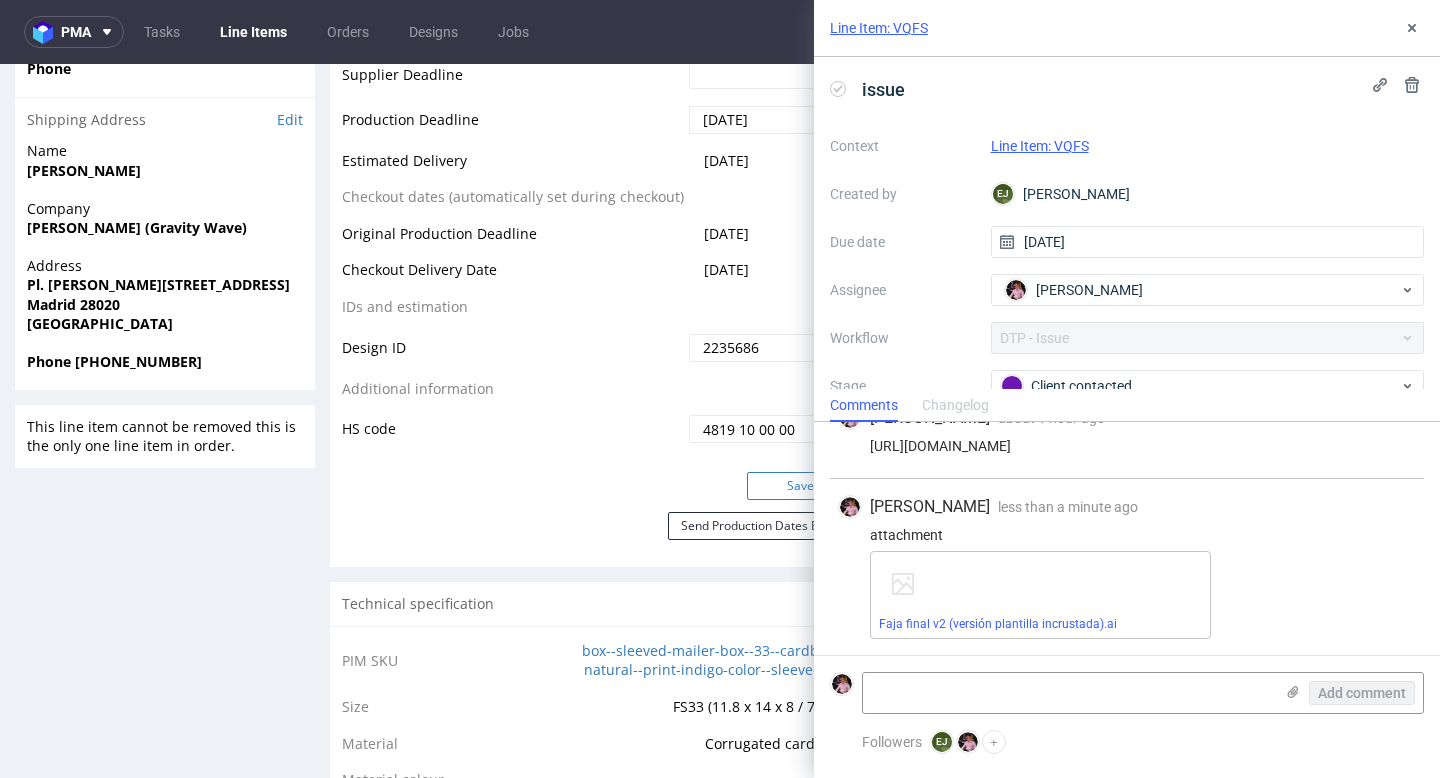 click on "Save" at bounding box center (801, 486) 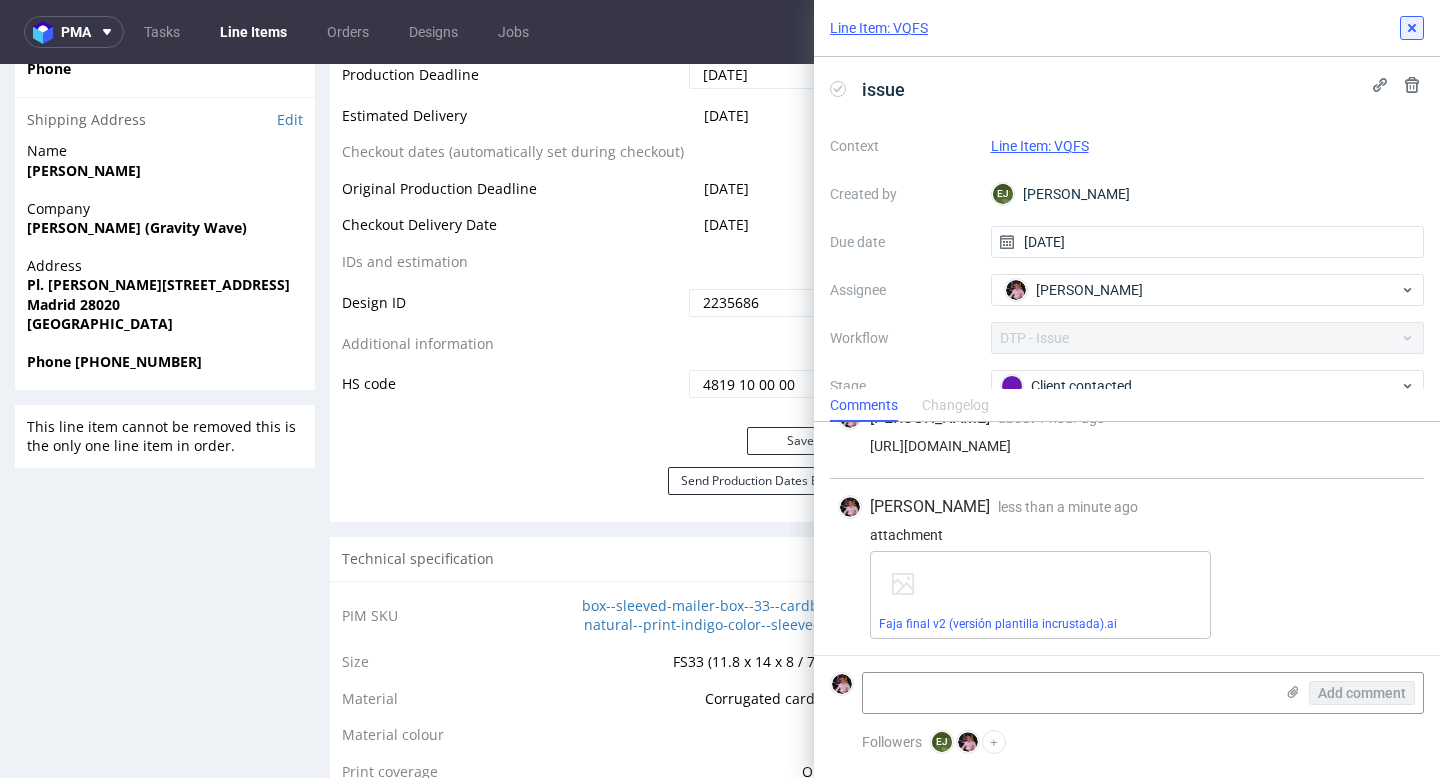 scroll, scrollTop: 1040, scrollLeft: 0, axis: vertical 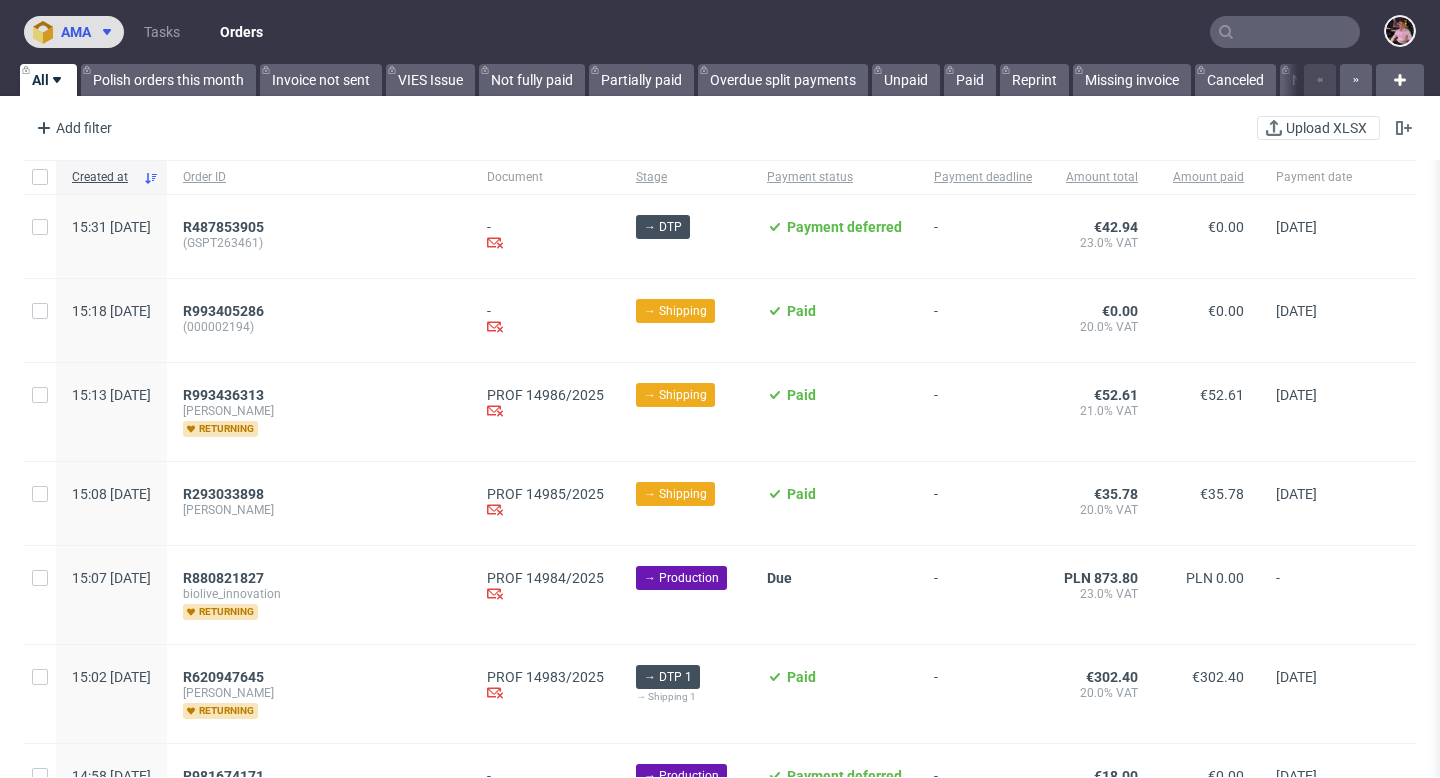 click at bounding box center (47, 32) 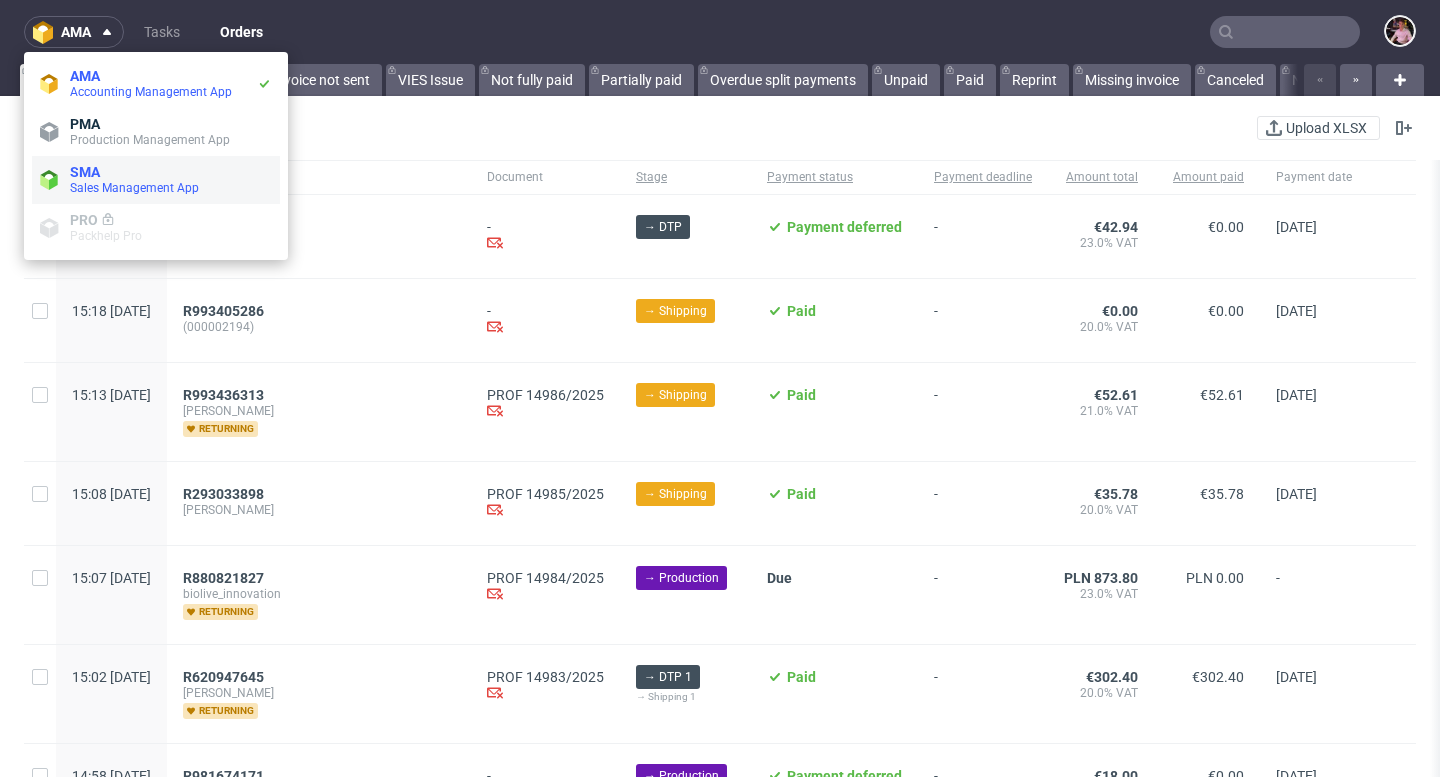 click on "SMA" at bounding box center [171, 172] 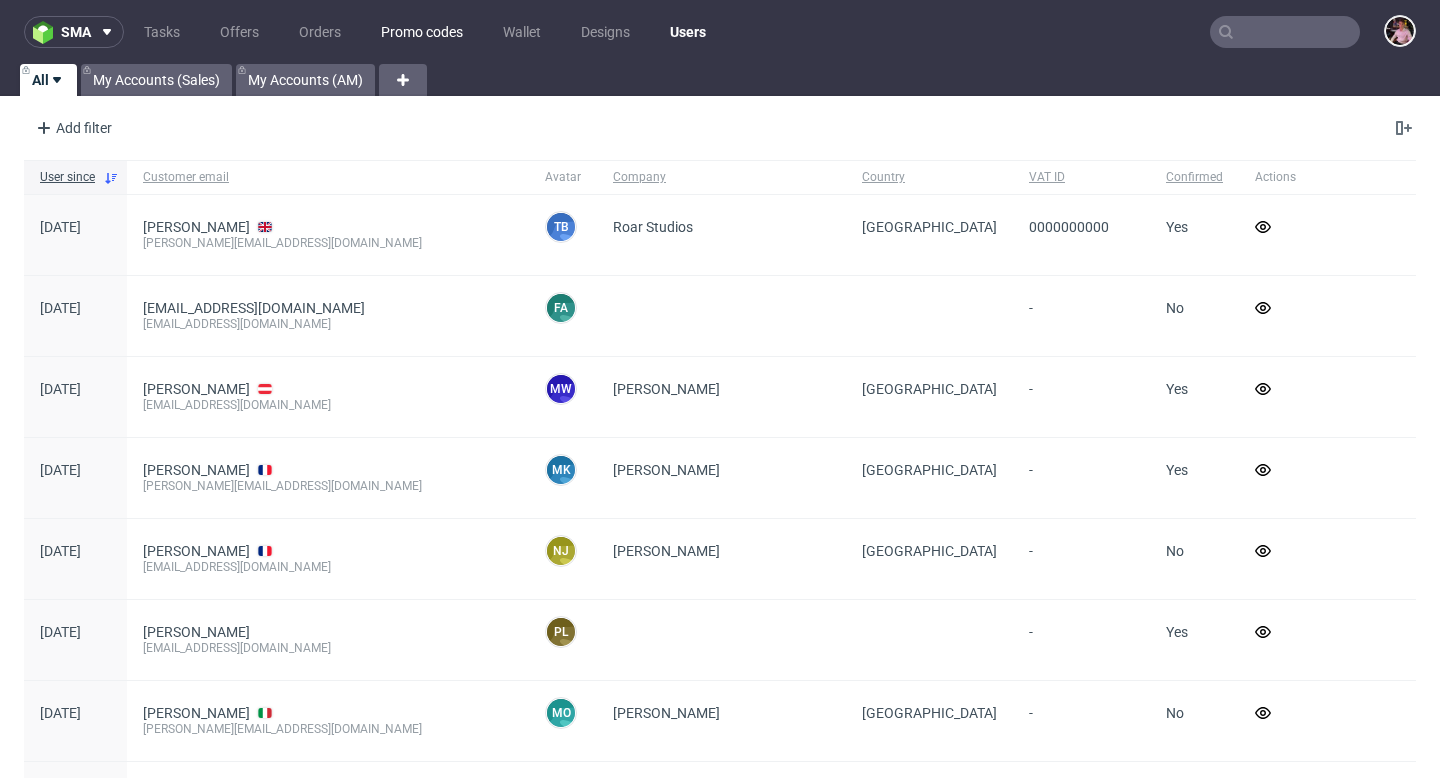 click on "Promo codes" at bounding box center [422, 32] 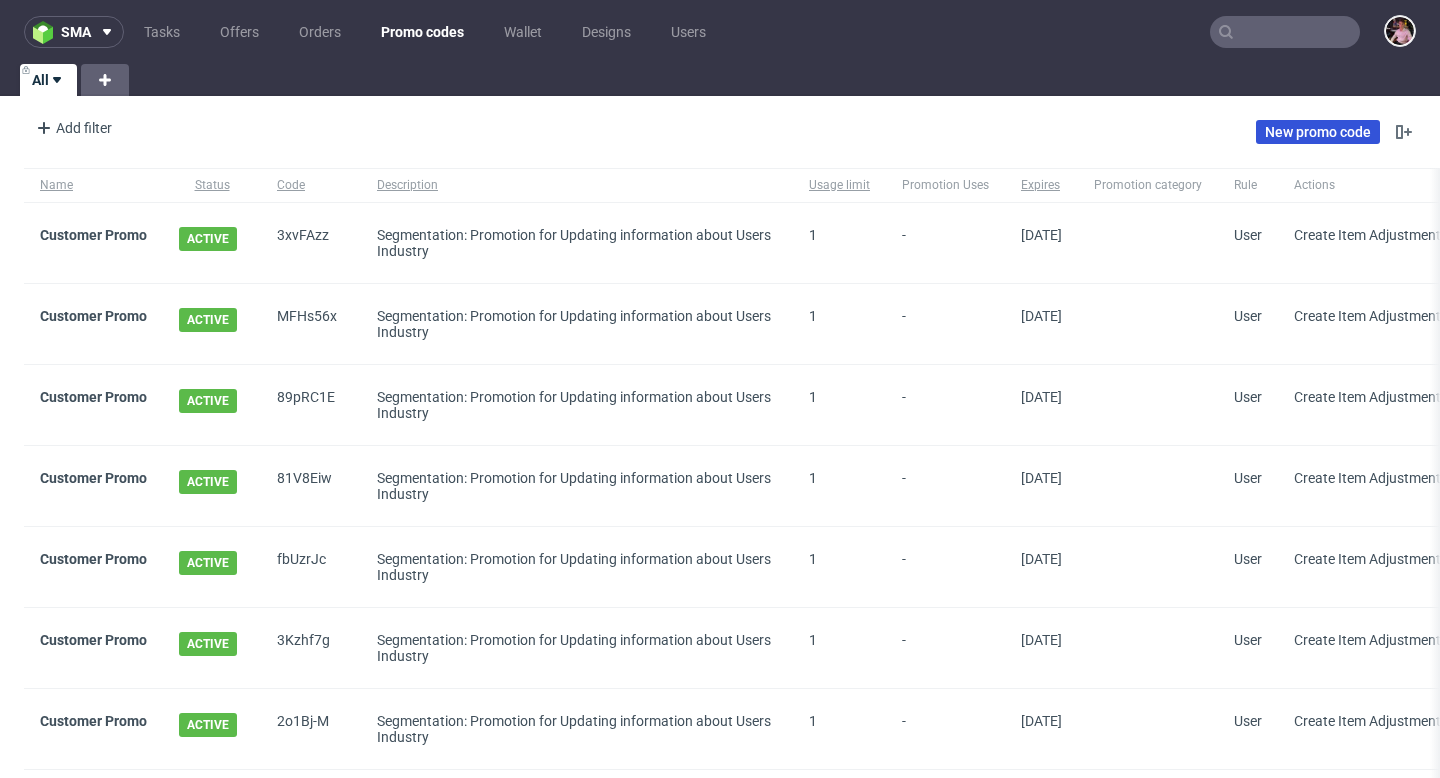 click on "New promo code" at bounding box center (1318, 132) 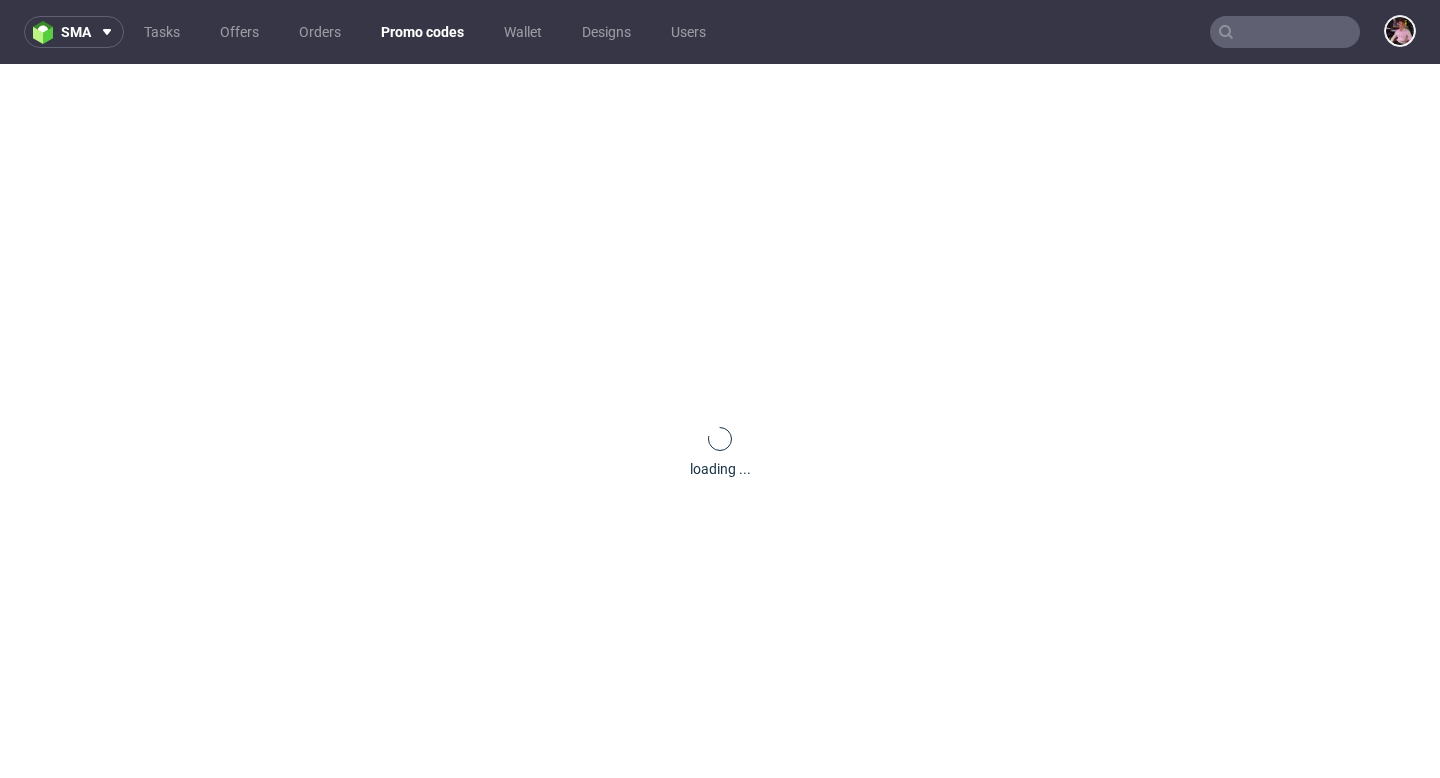 scroll, scrollTop: 0, scrollLeft: 0, axis: both 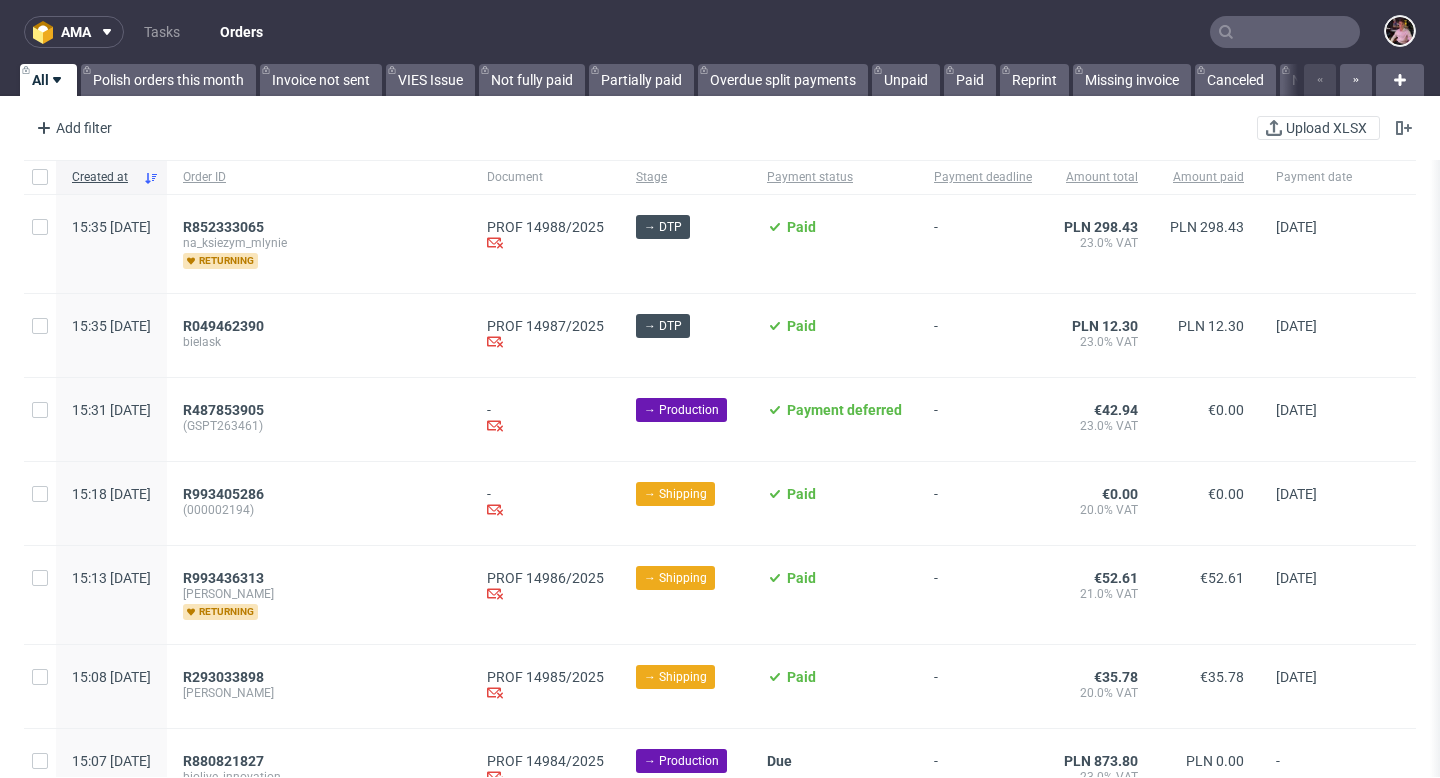 click at bounding box center (1285, 32) 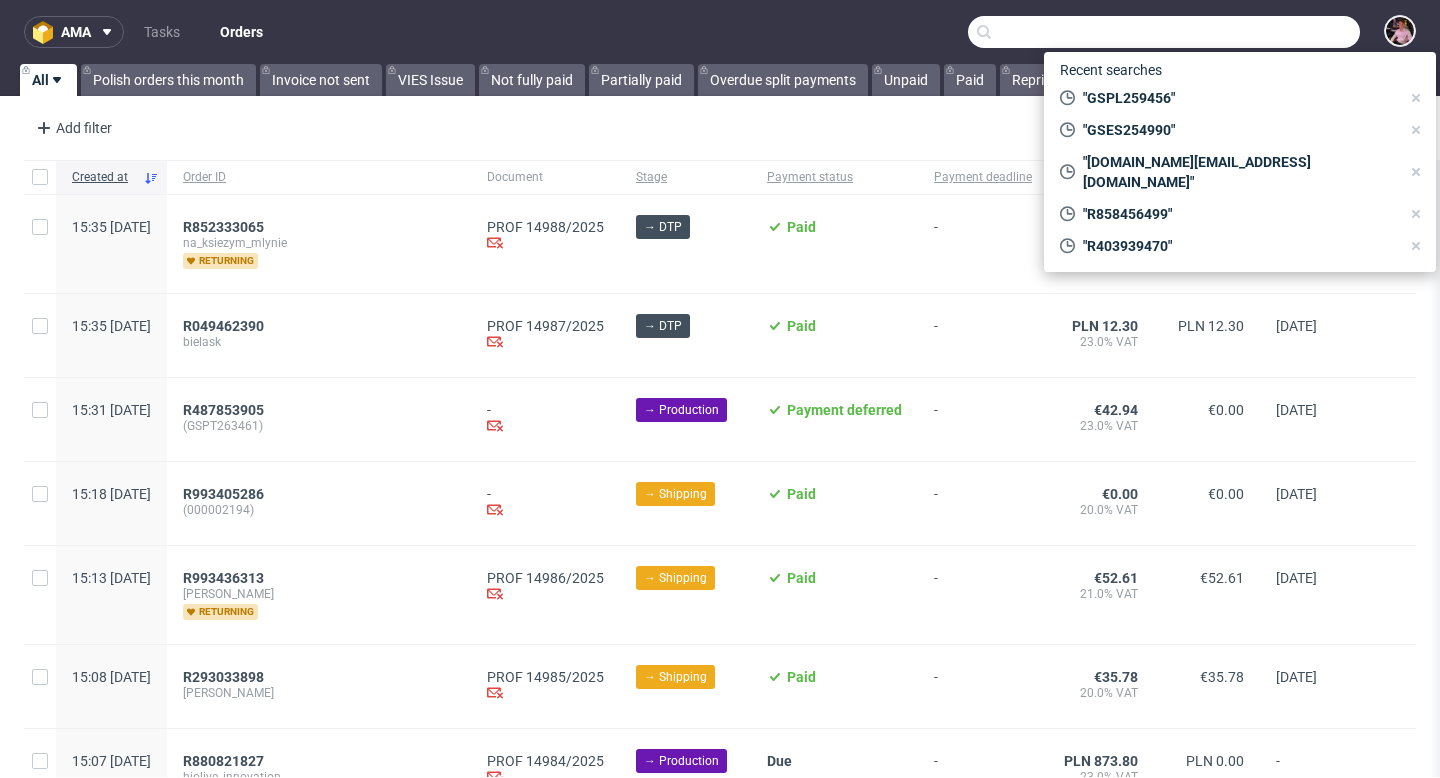 paste on "R758161905" 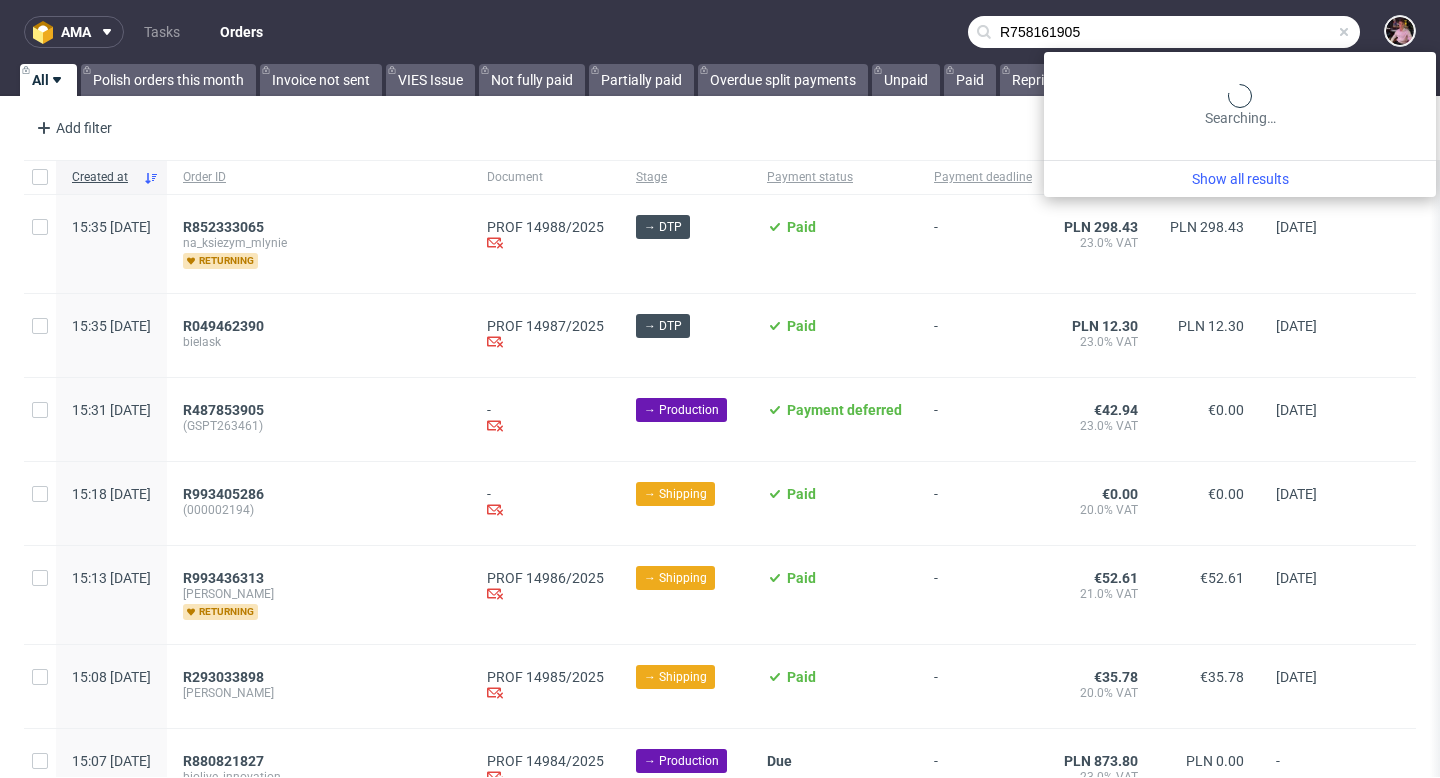 type on "R758161905" 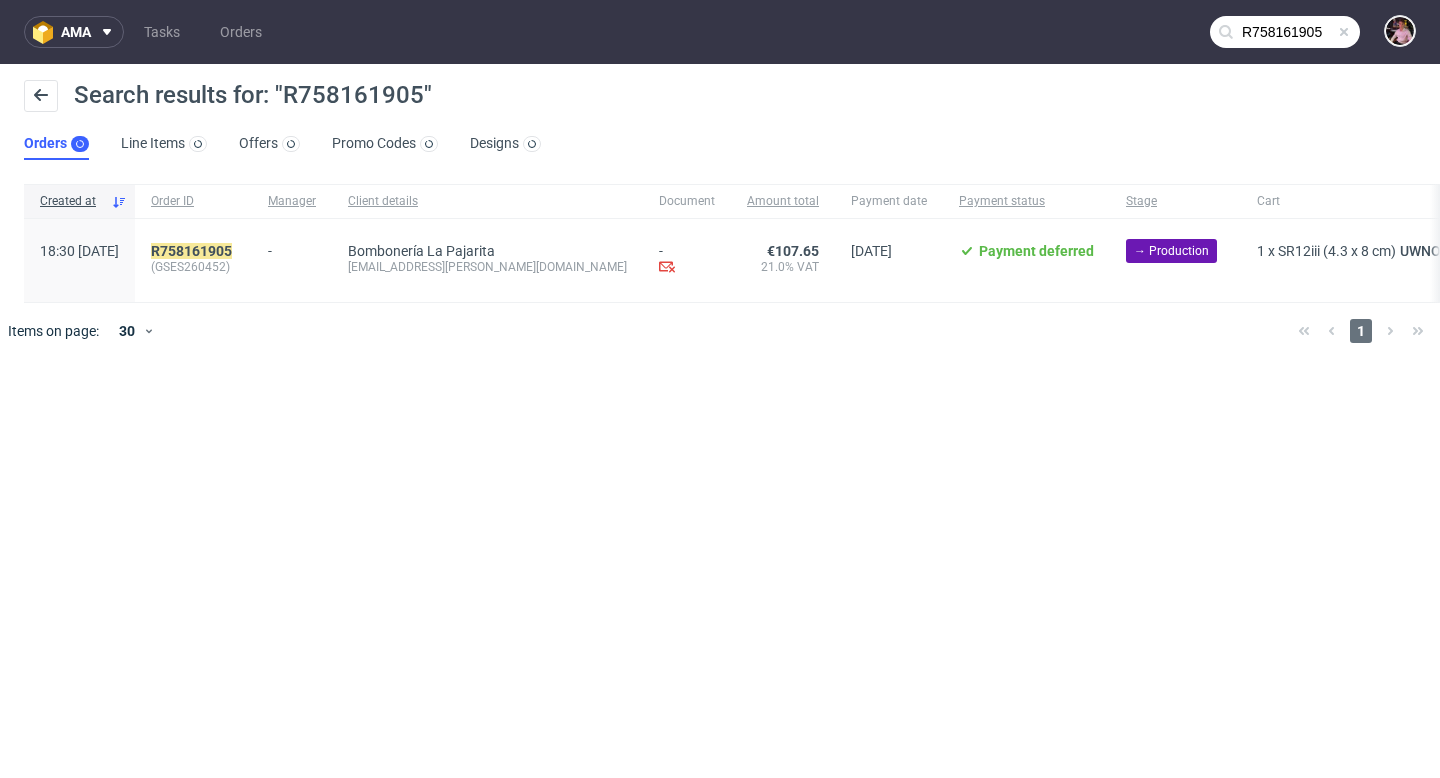 click on "R758161905 (GSES260452)" at bounding box center (193, 260) 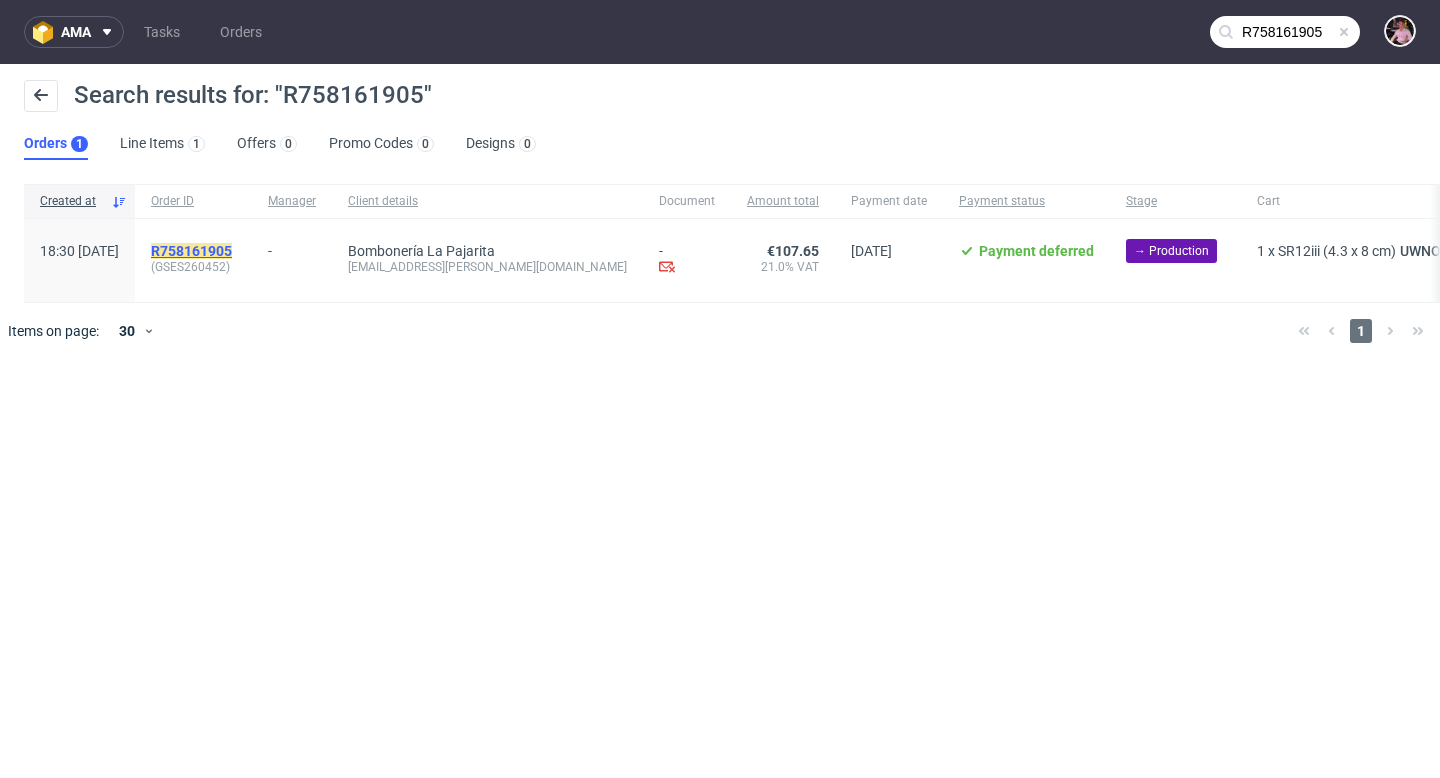click on "R758161905" 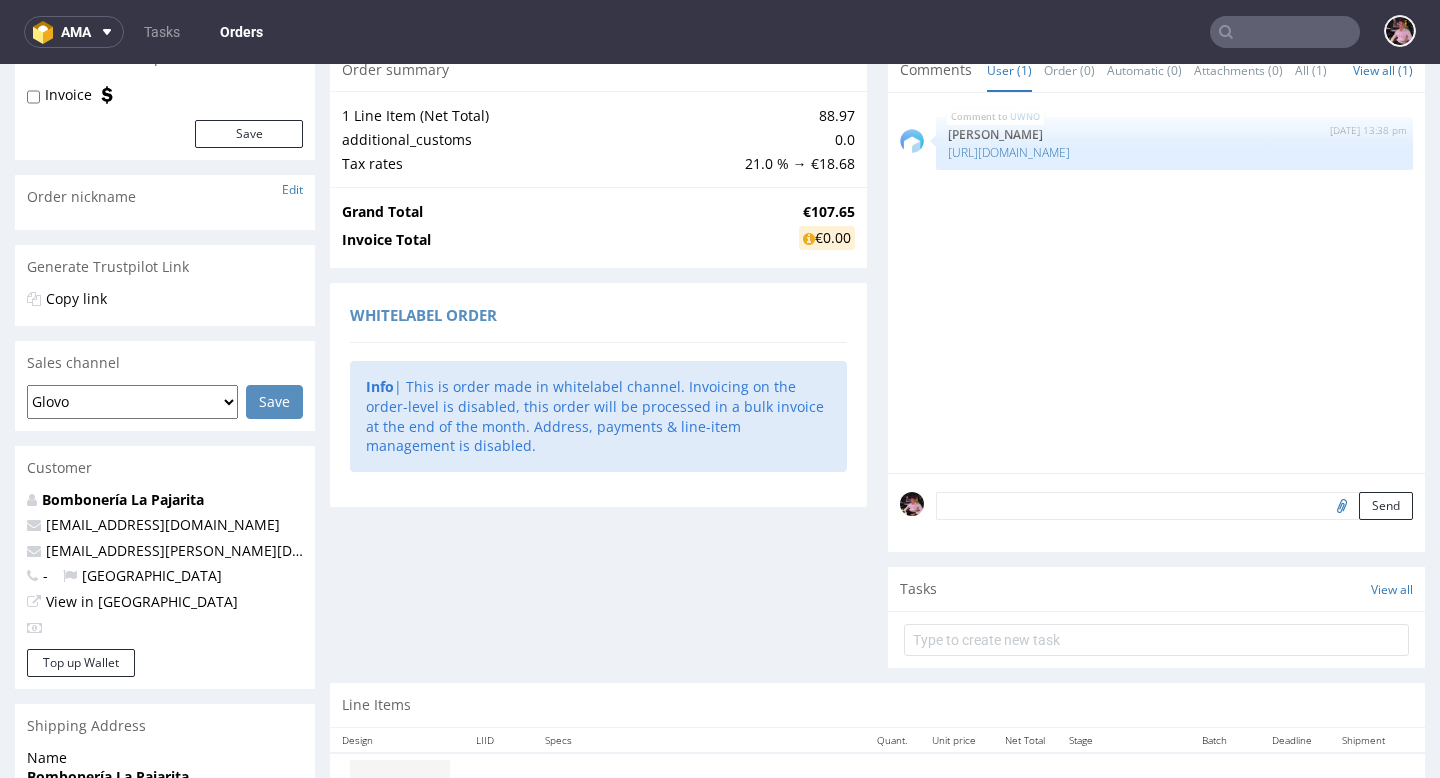 scroll, scrollTop: 419, scrollLeft: 0, axis: vertical 